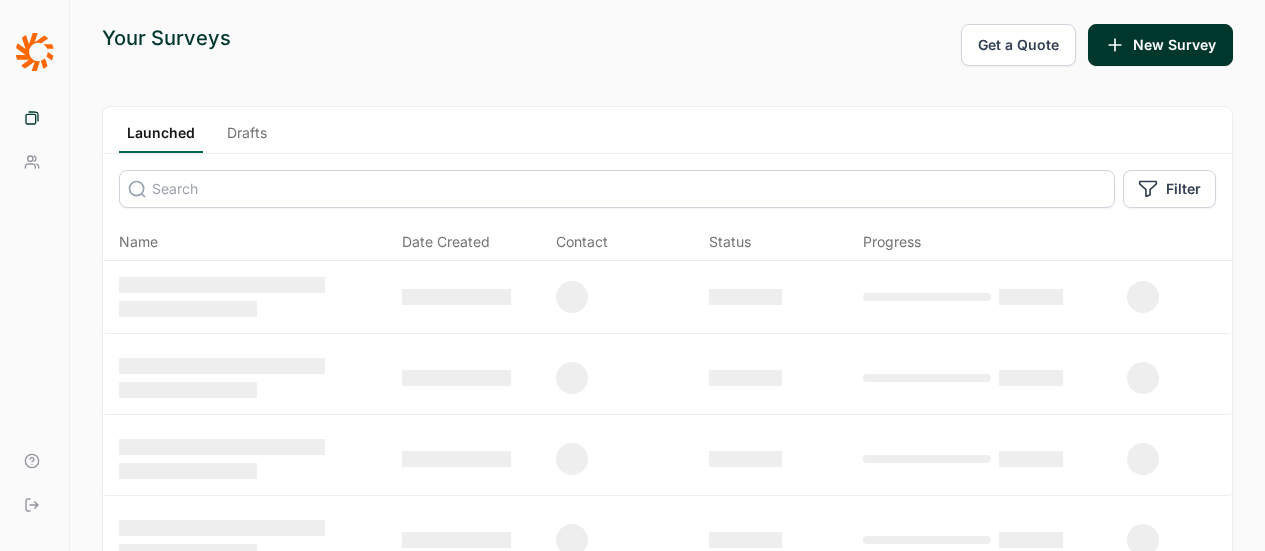 scroll, scrollTop: 0, scrollLeft: 0, axis: both 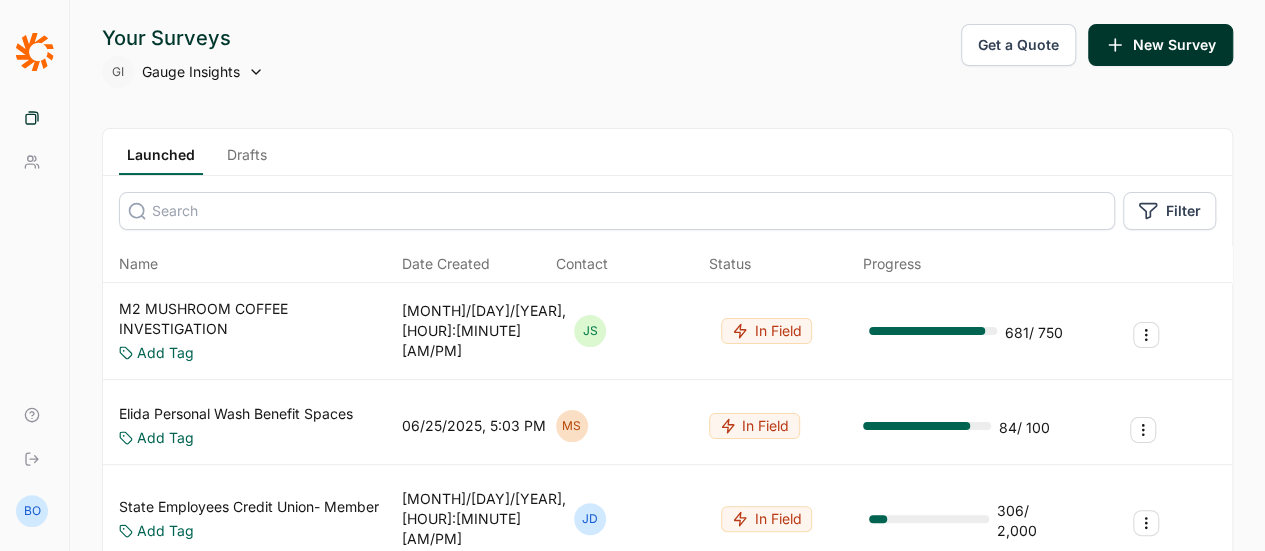 click at bounding box center (617, 211) 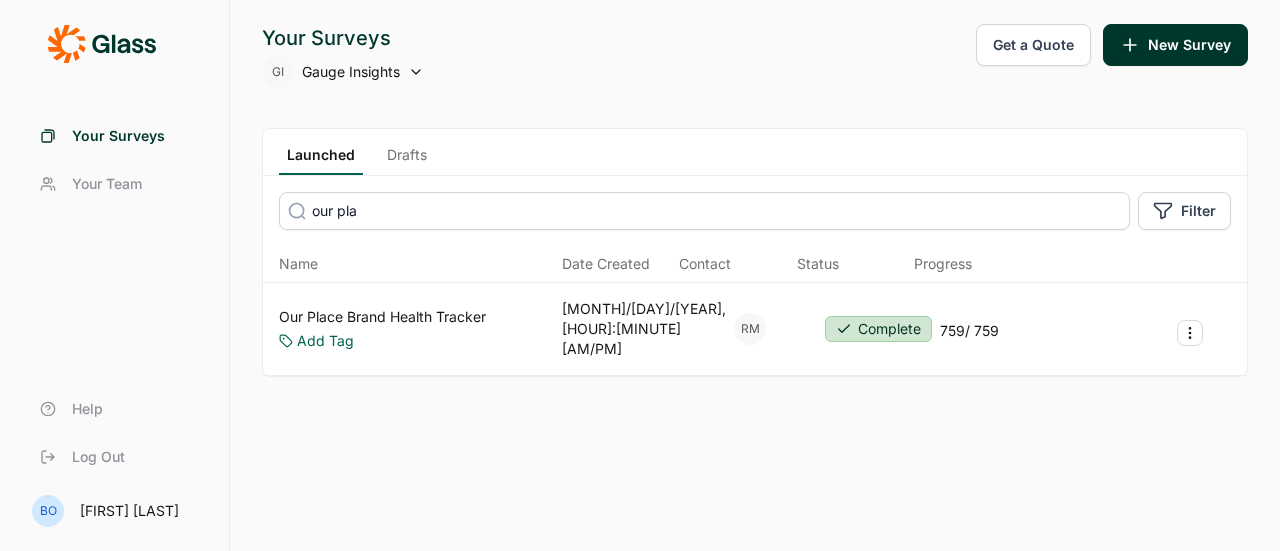type on "our pla" 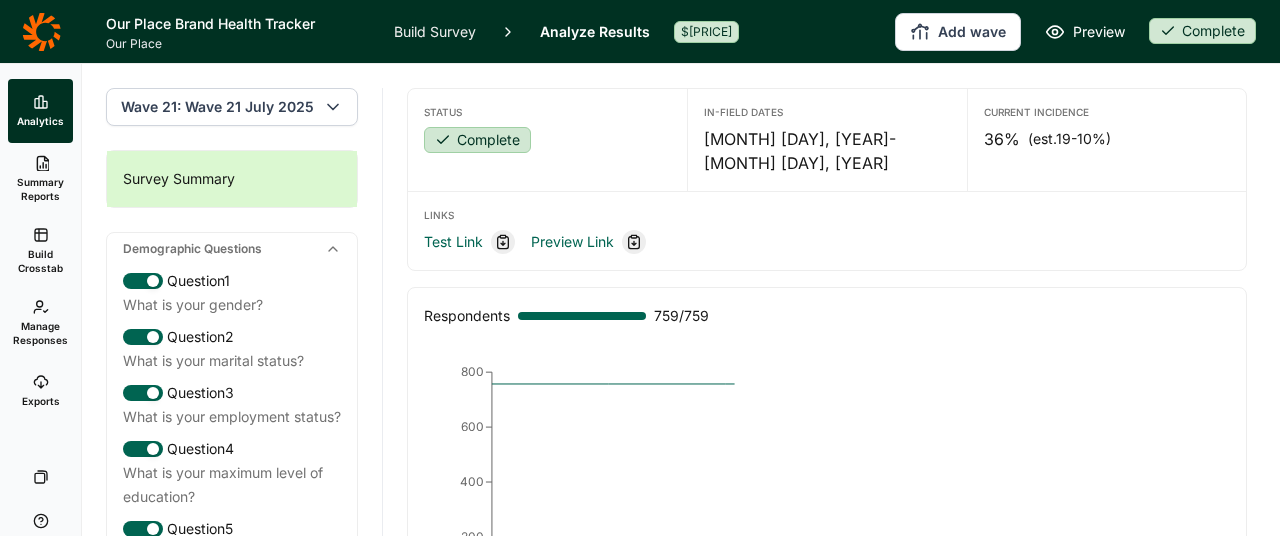 click on "Complete" at bounding box center [1202, 31] 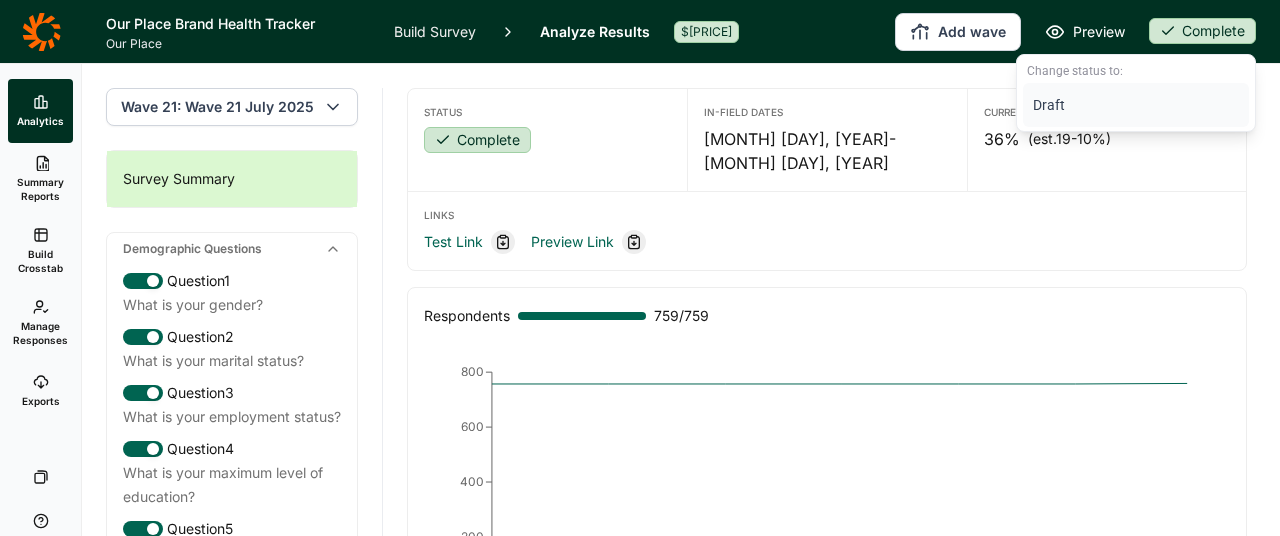 click on "Draft" at bounding box center [1136, 105] 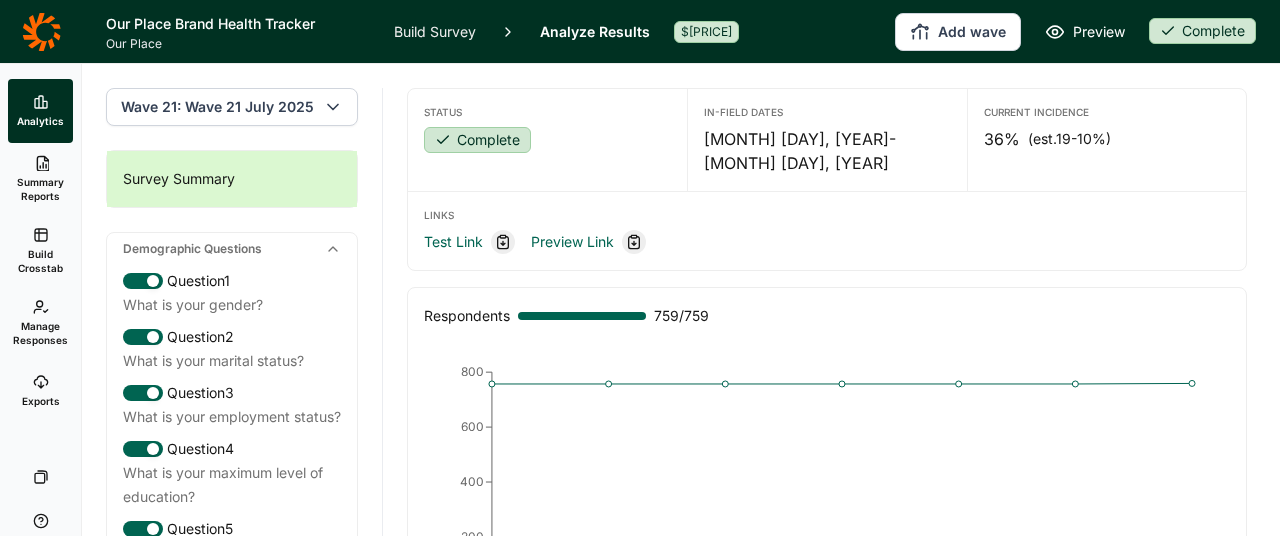 click on "Build Survey" at bounding box center [435, 31] 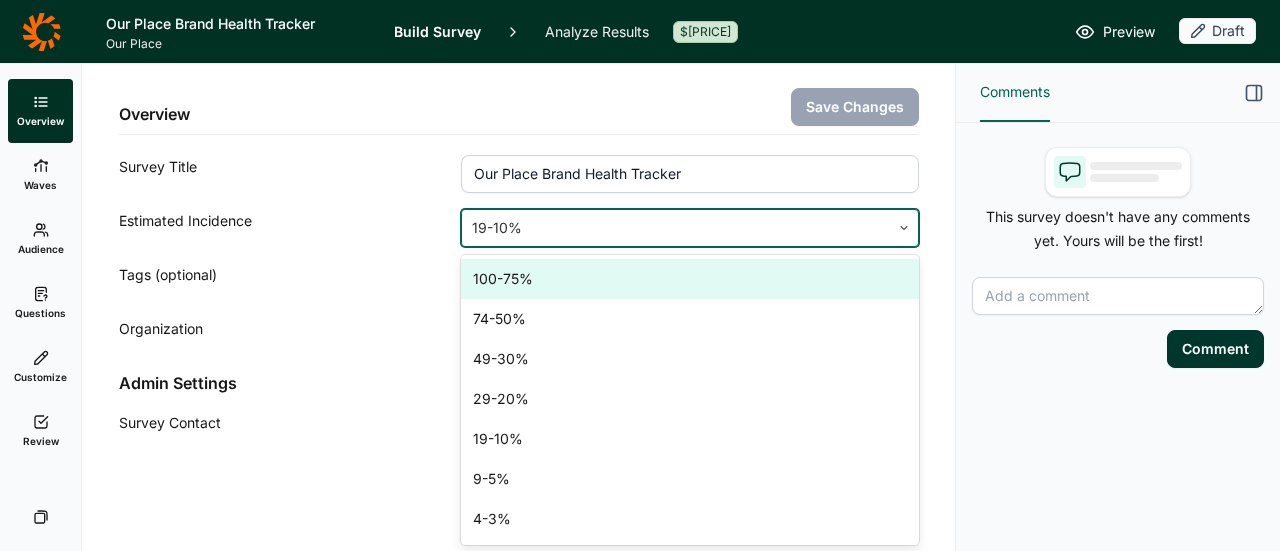 click at bounding box center (675, 228) 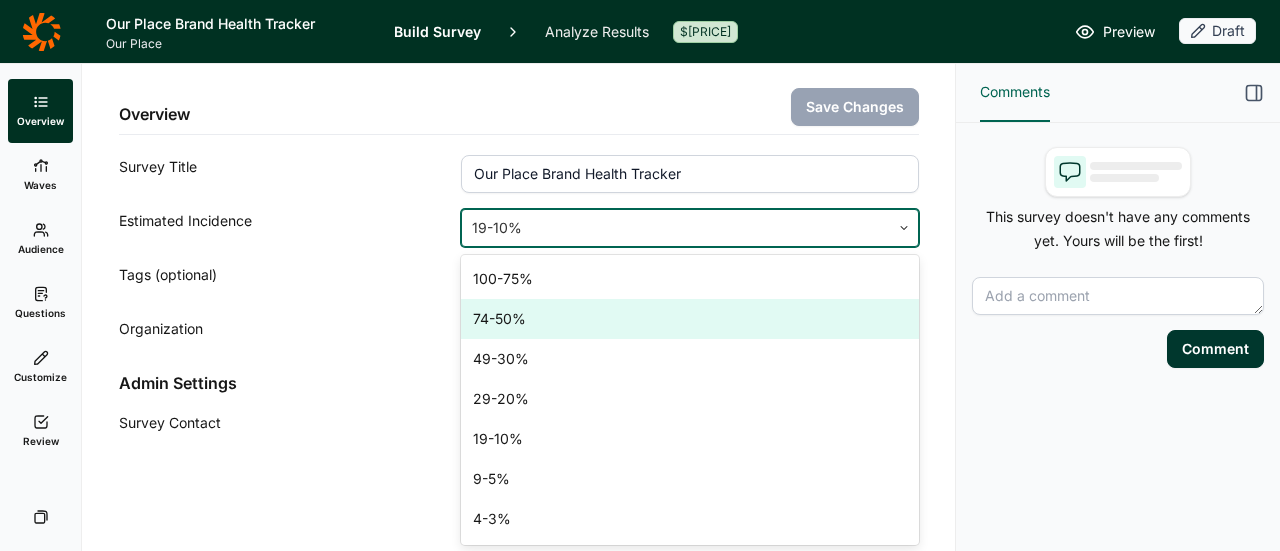 click on "74-50%" at bounding box center (689, 319) 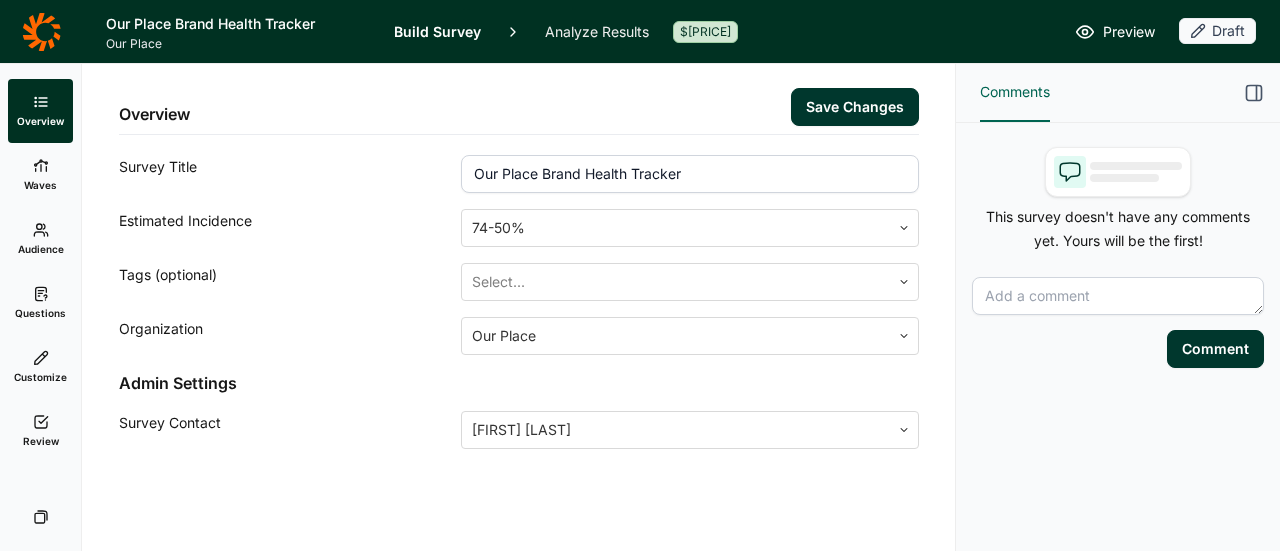 click 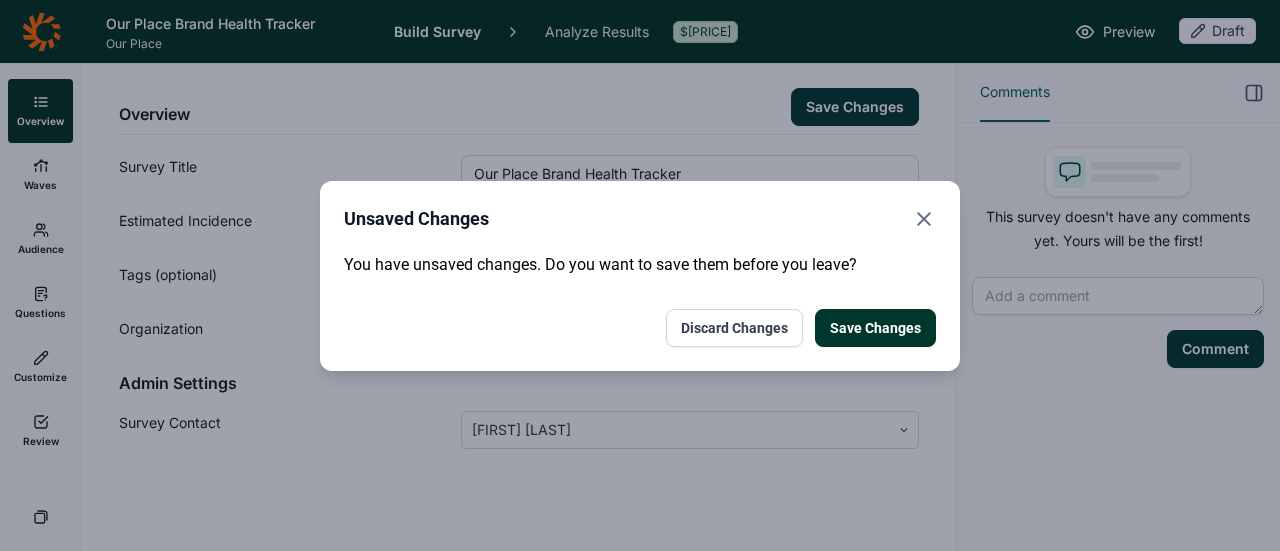 click on "Save Changes" at bounding box center (875, 328) 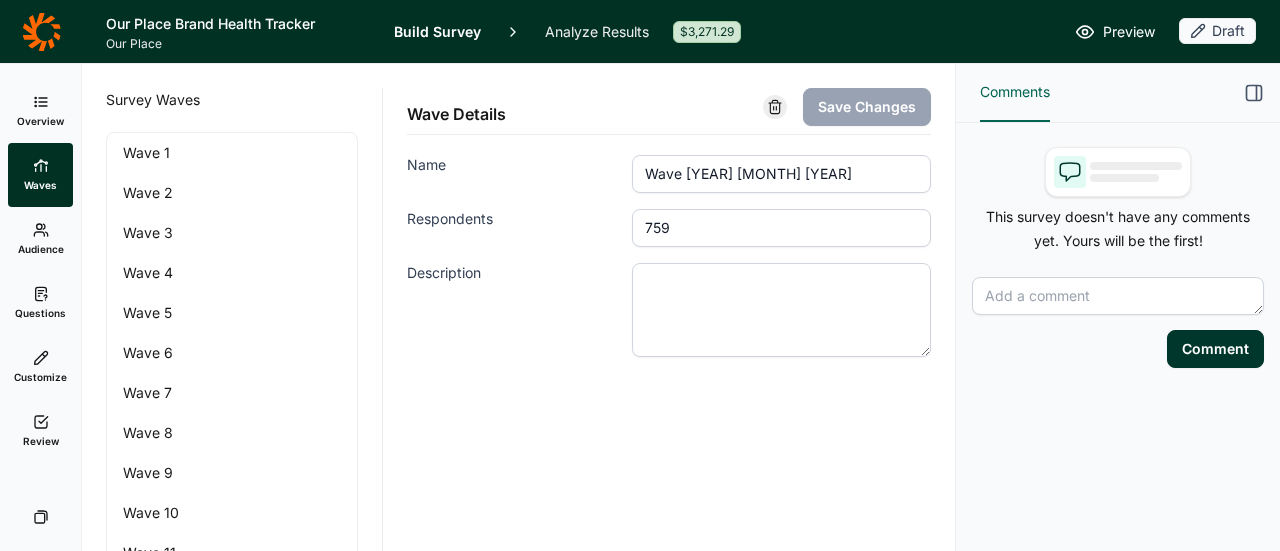 click on "Draft" at bounding box center (1217, 31) 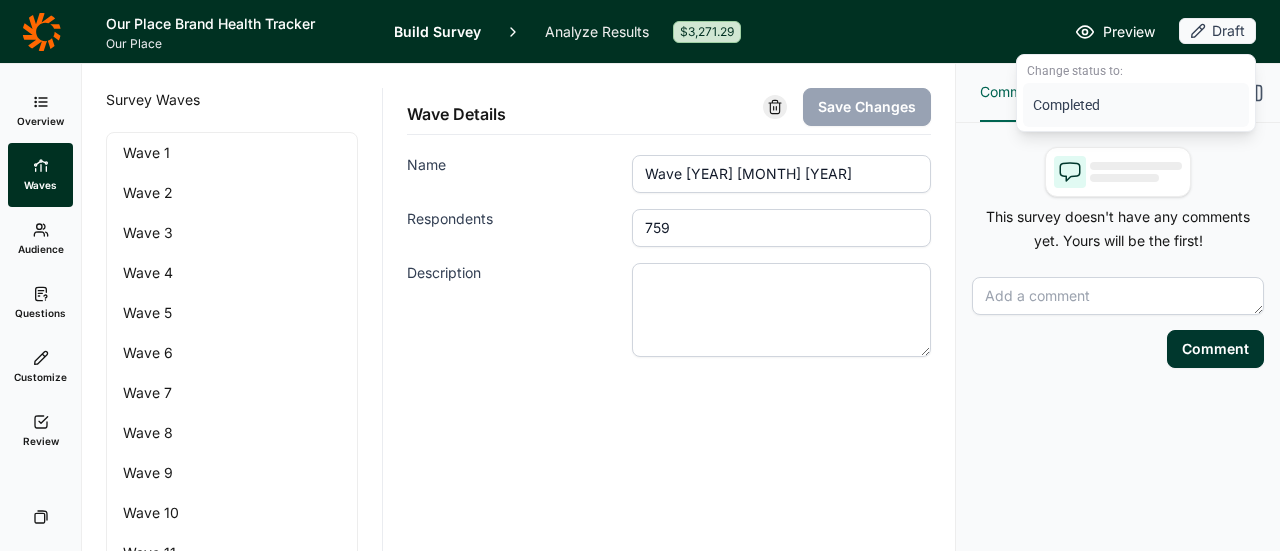 click on "Completed" at bounding box center (1136, 105) 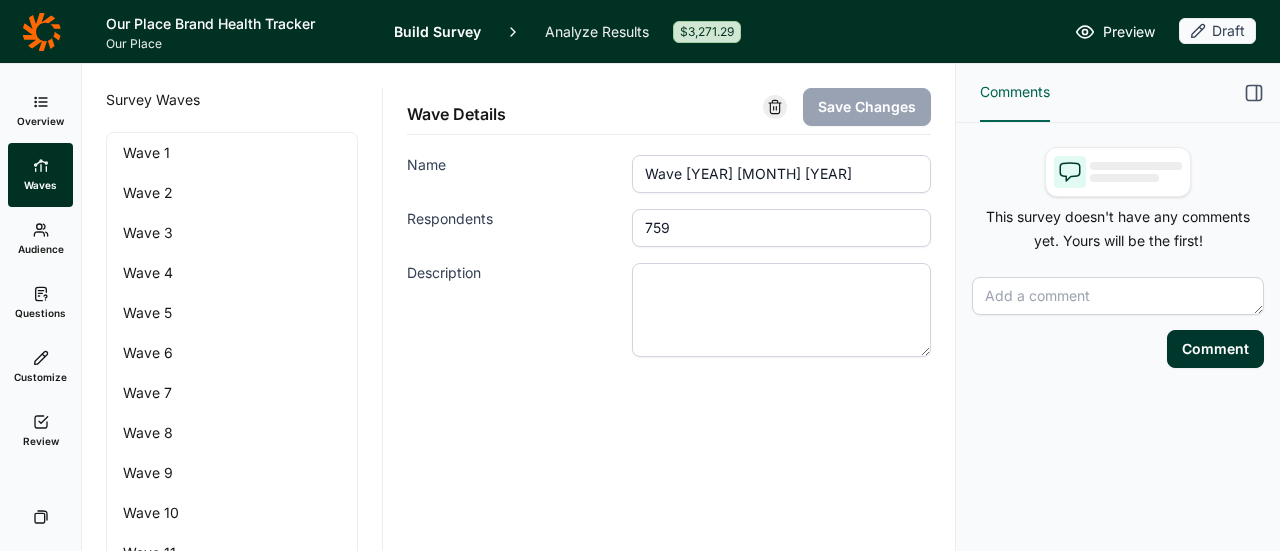 click on "Analyze Results" at bounding box center [597, 31] 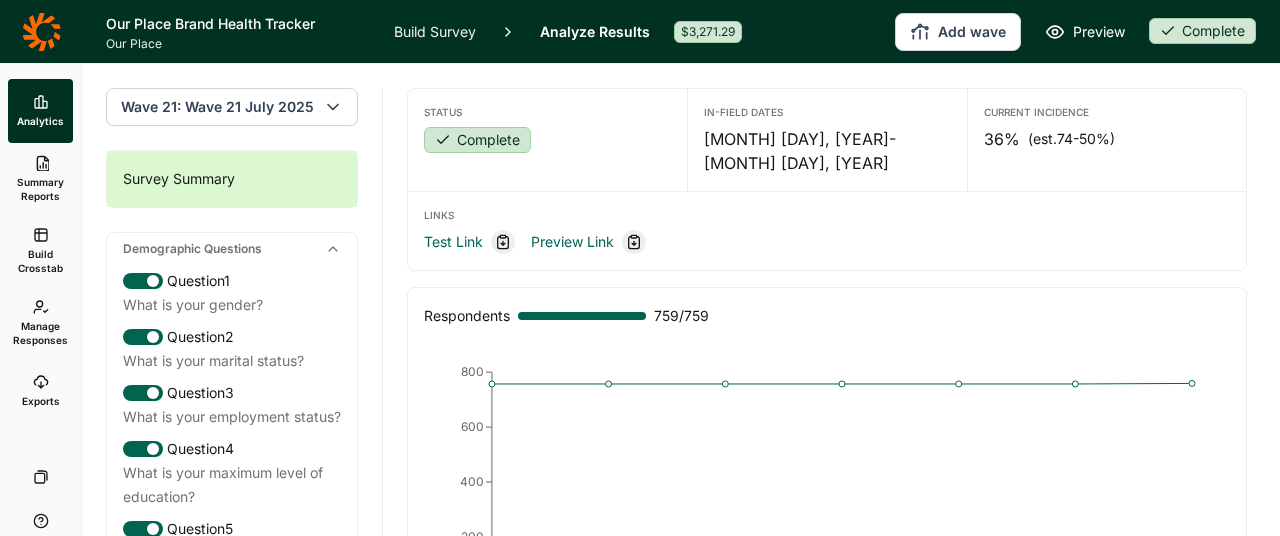 click on "Add wave" at bounding box center [958, 32] 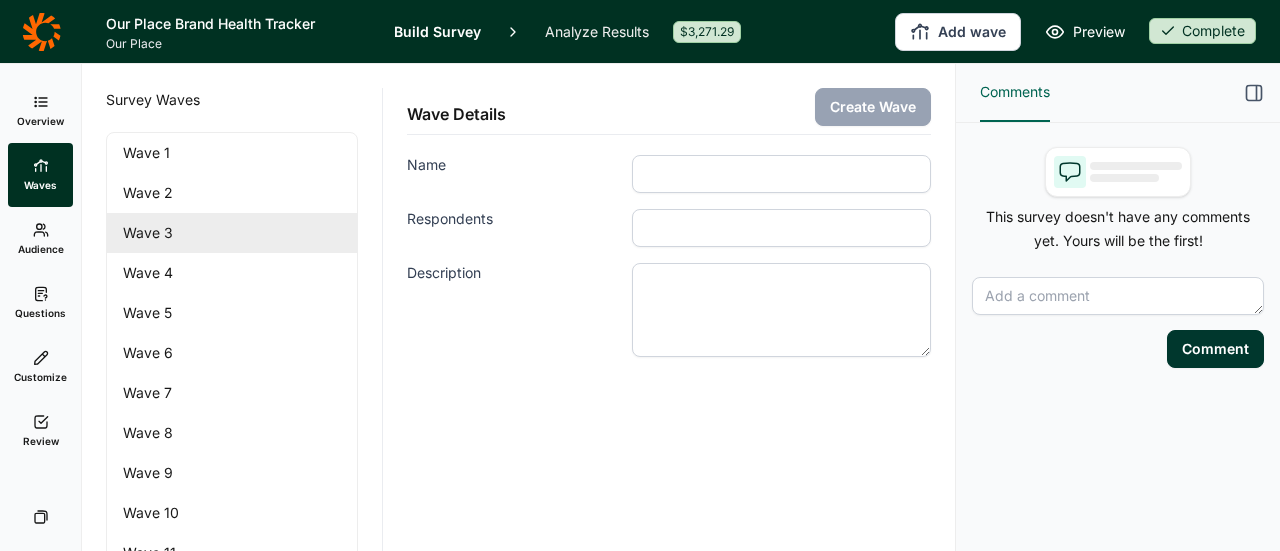scroll, scrollTop: 582, scrollLeft: 0, axis: vertical 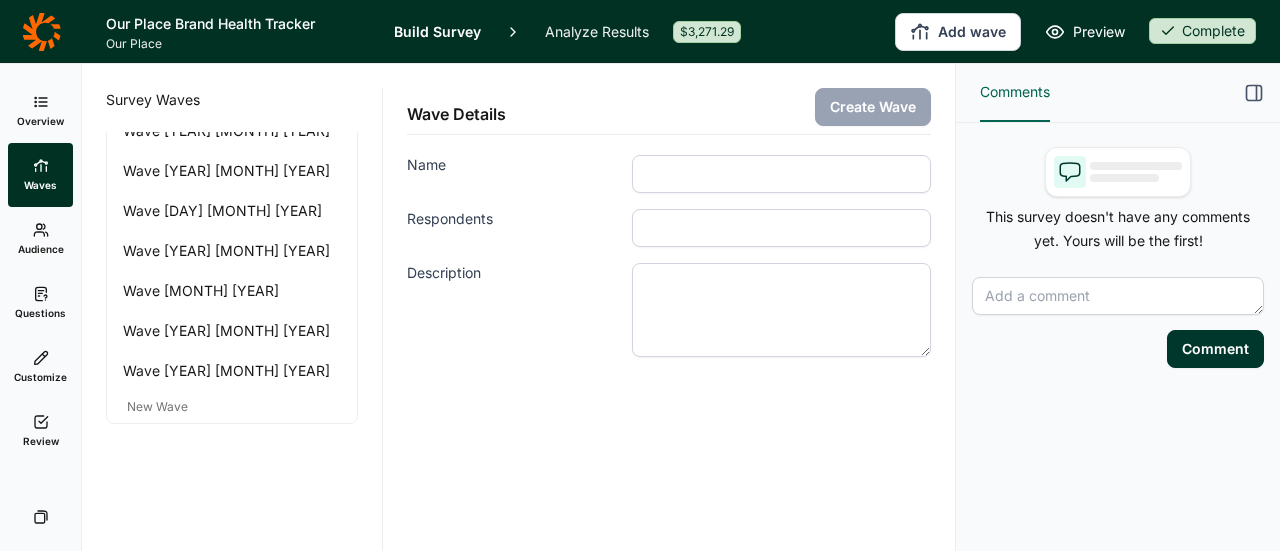 click on "Name" at bounding box center (781, 174) 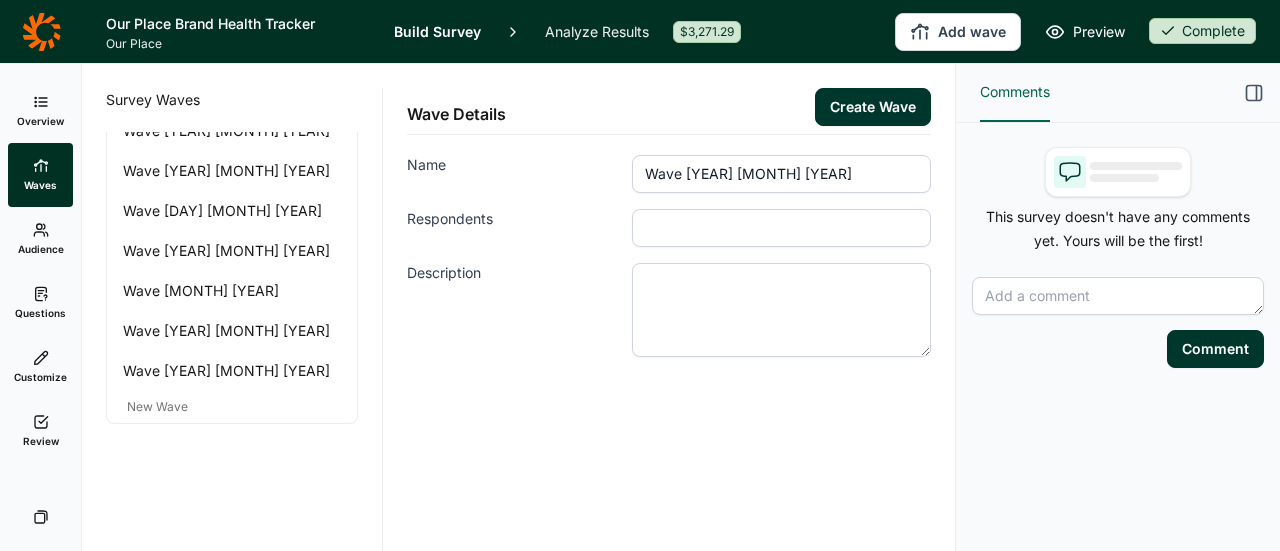 type on "Wave [YEAR] [MONTH] [YEAR]" 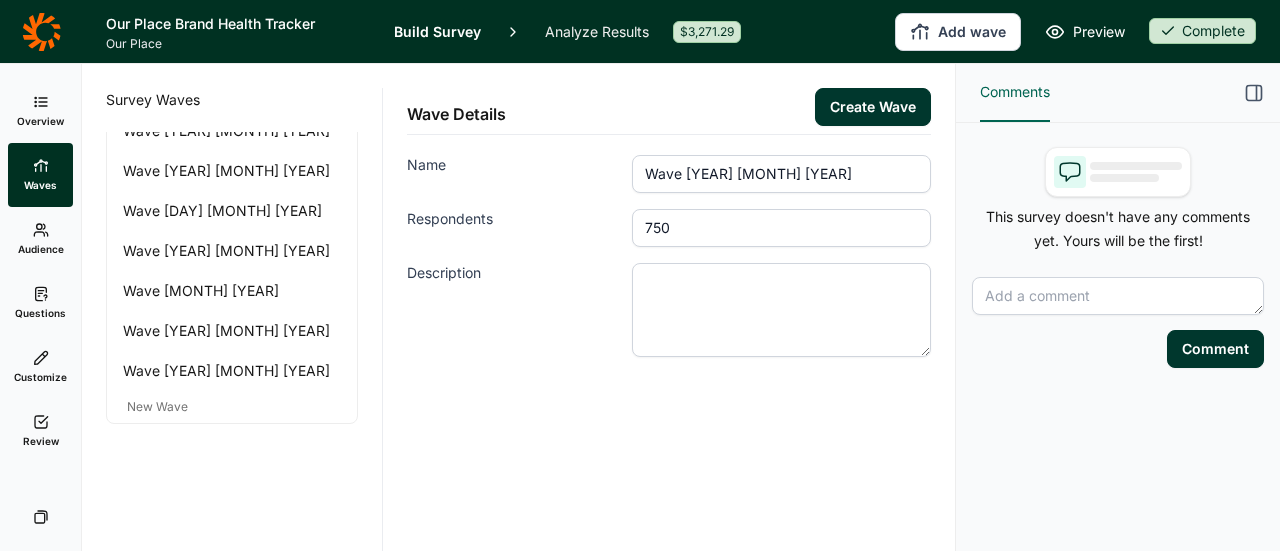 type on "750" 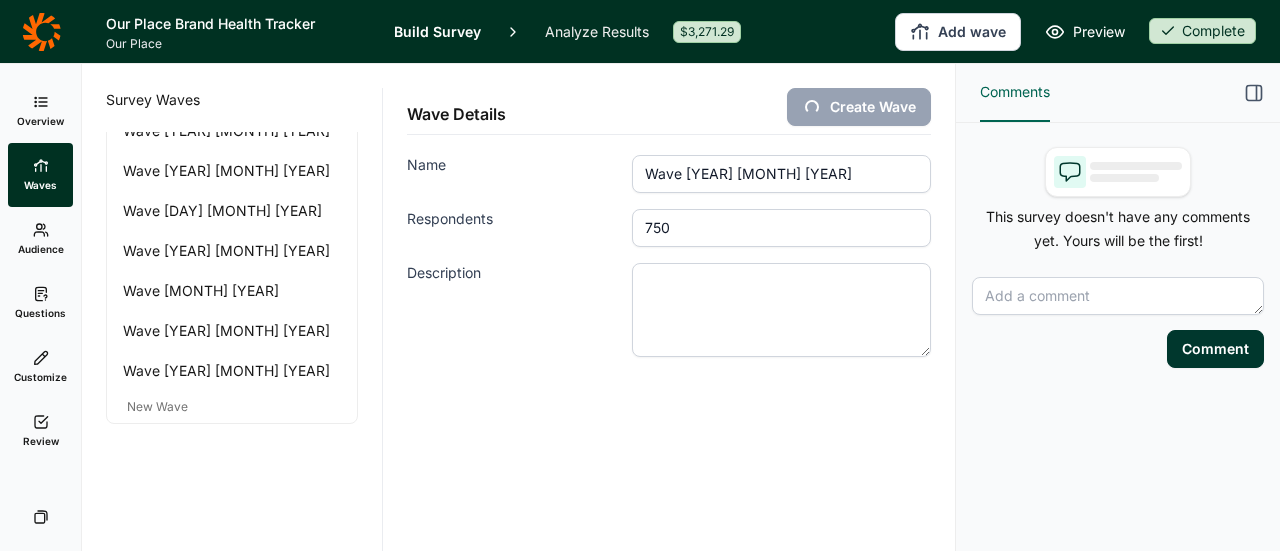 click on "Analyze Results" at bounding box center (597, 31) 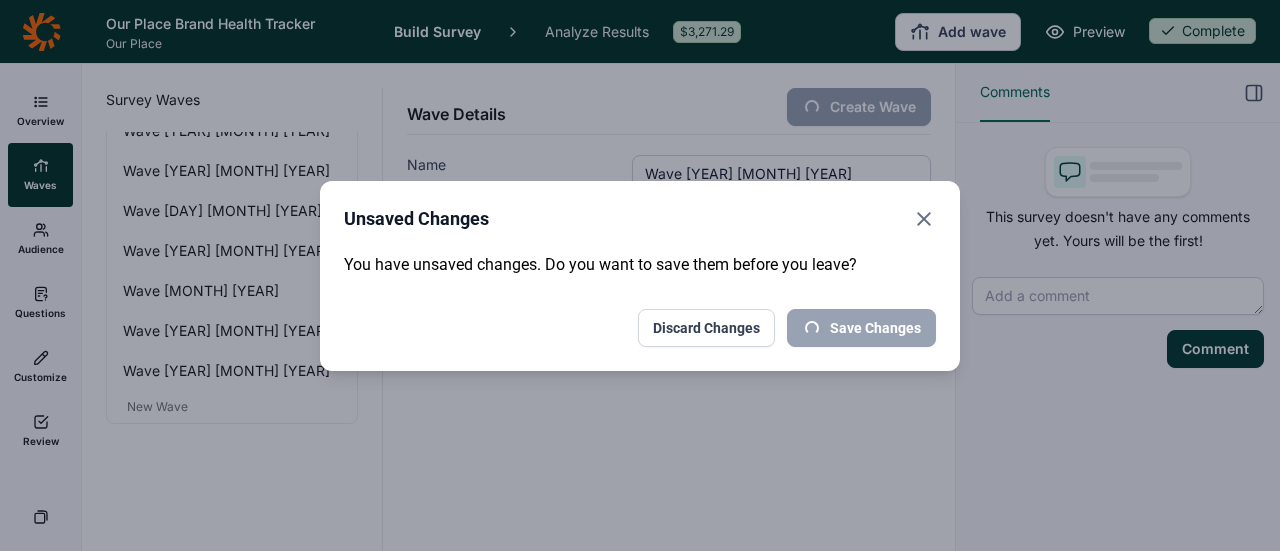 click 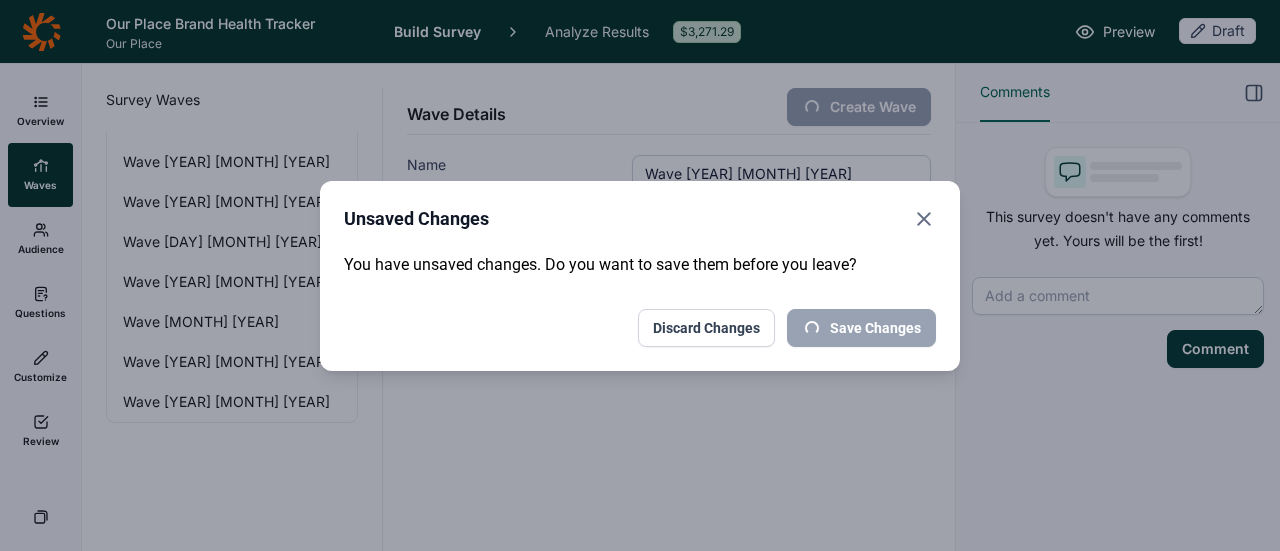 scroll, scrollTop: 550, scrollLeft: 0, axis: vertical 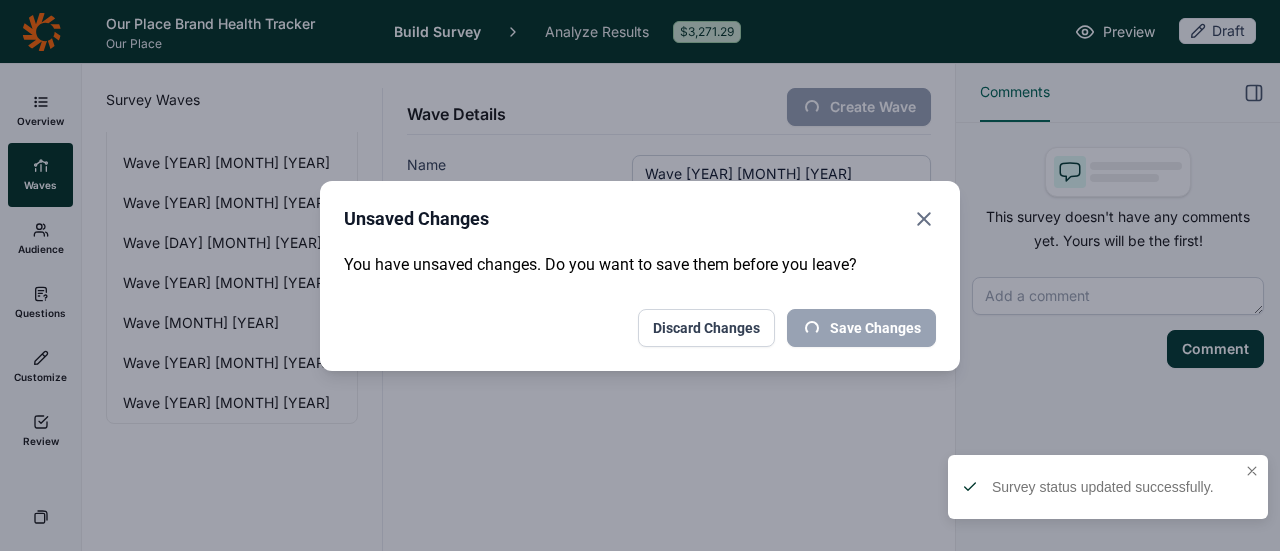 click 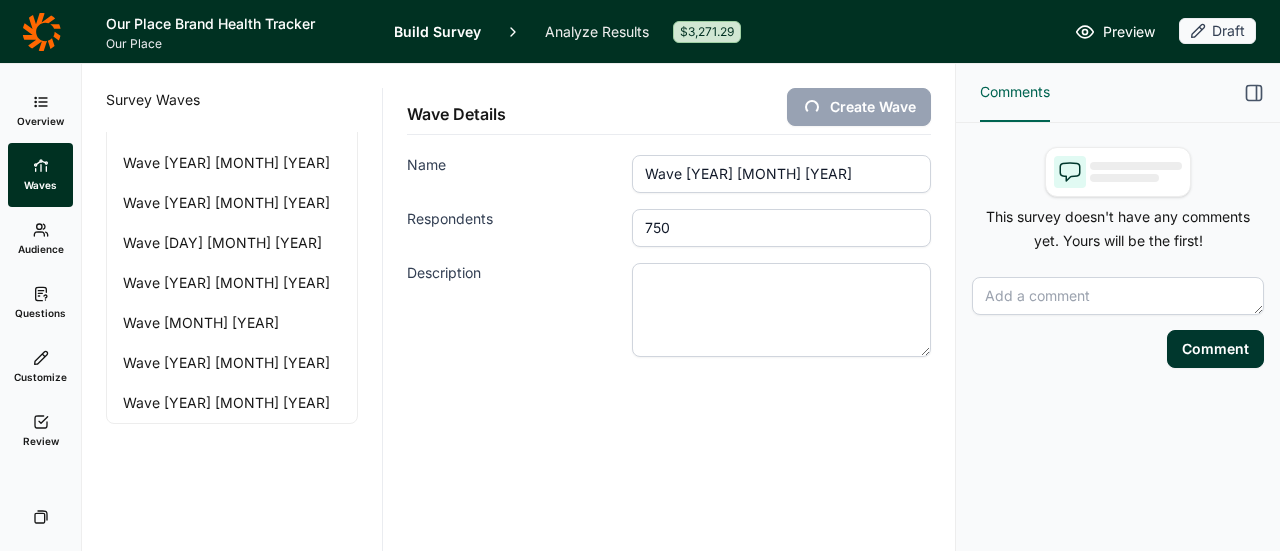 click on "Overview" at bounding box center (40, 111) 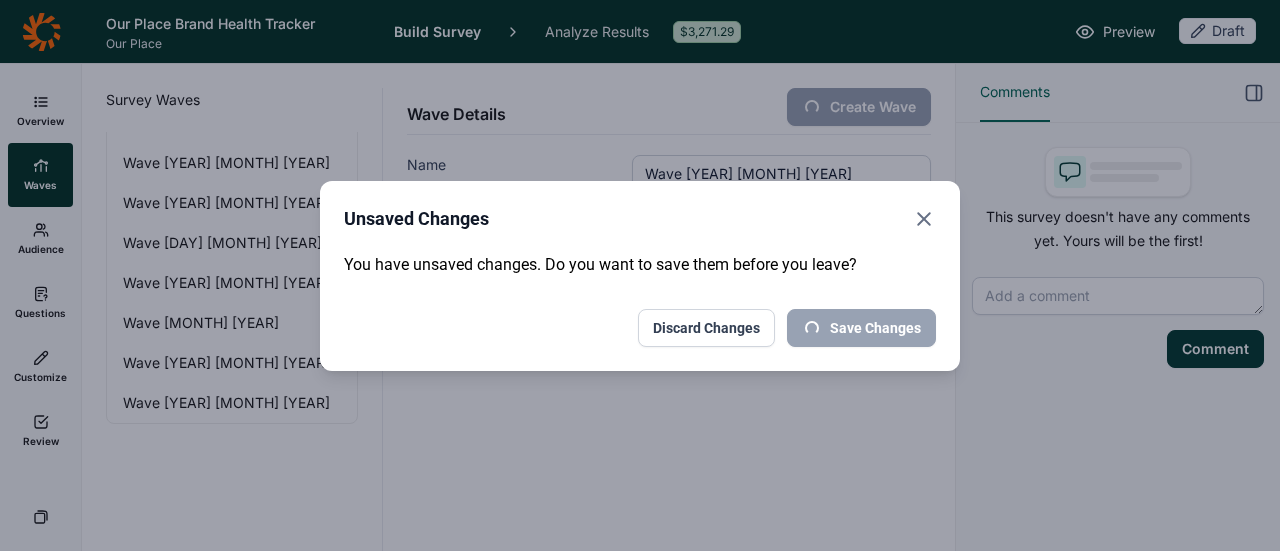 click 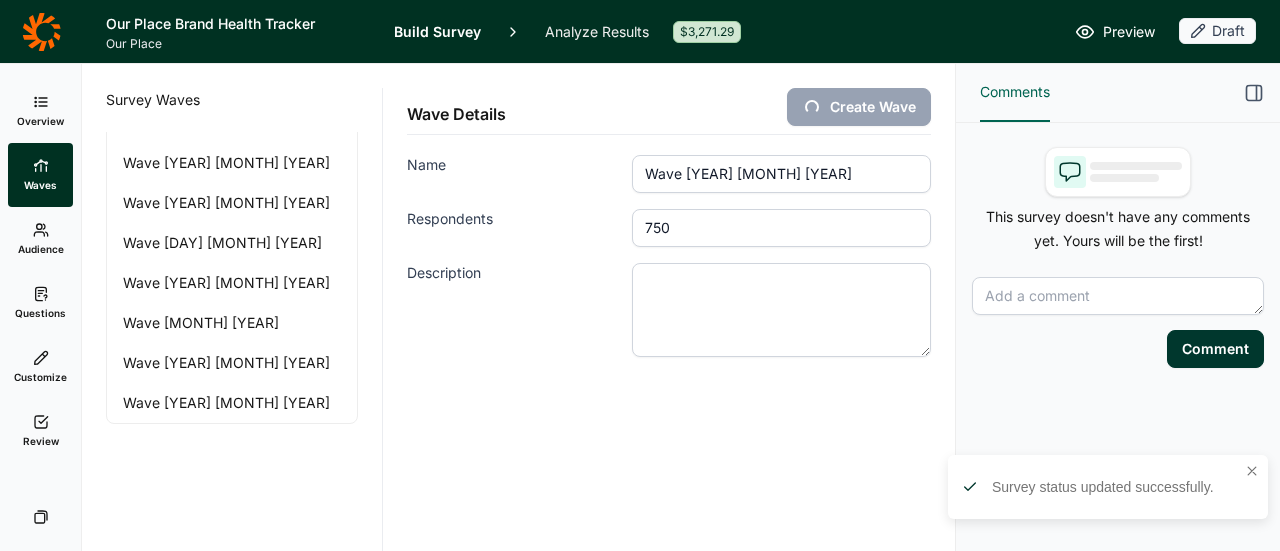 click 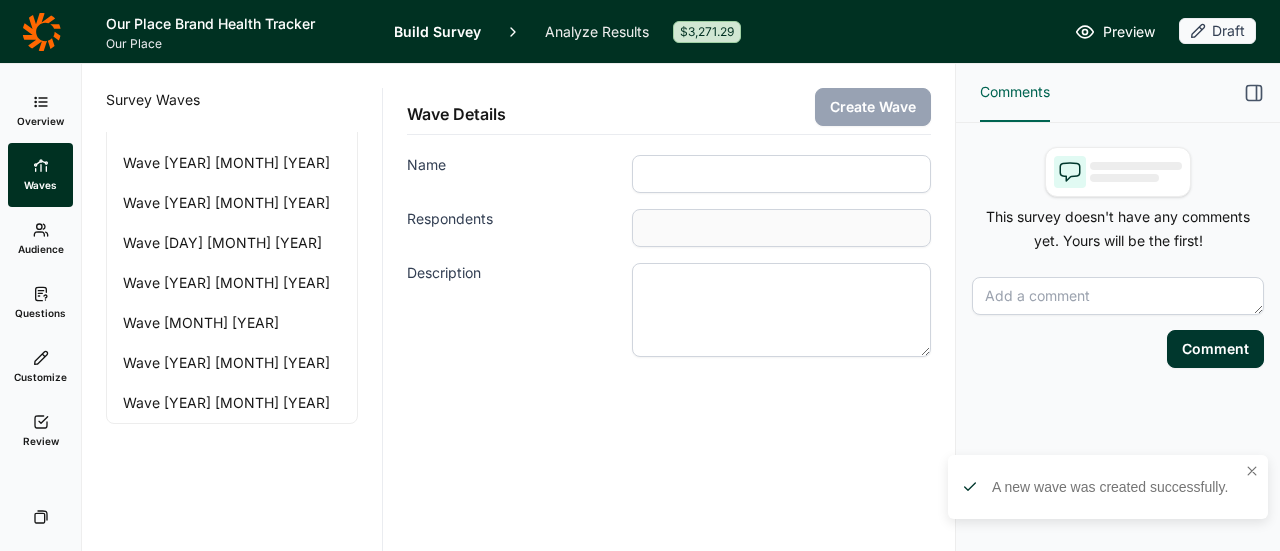 type on "Wave [YEAR] [MONTH] [YEAR]" 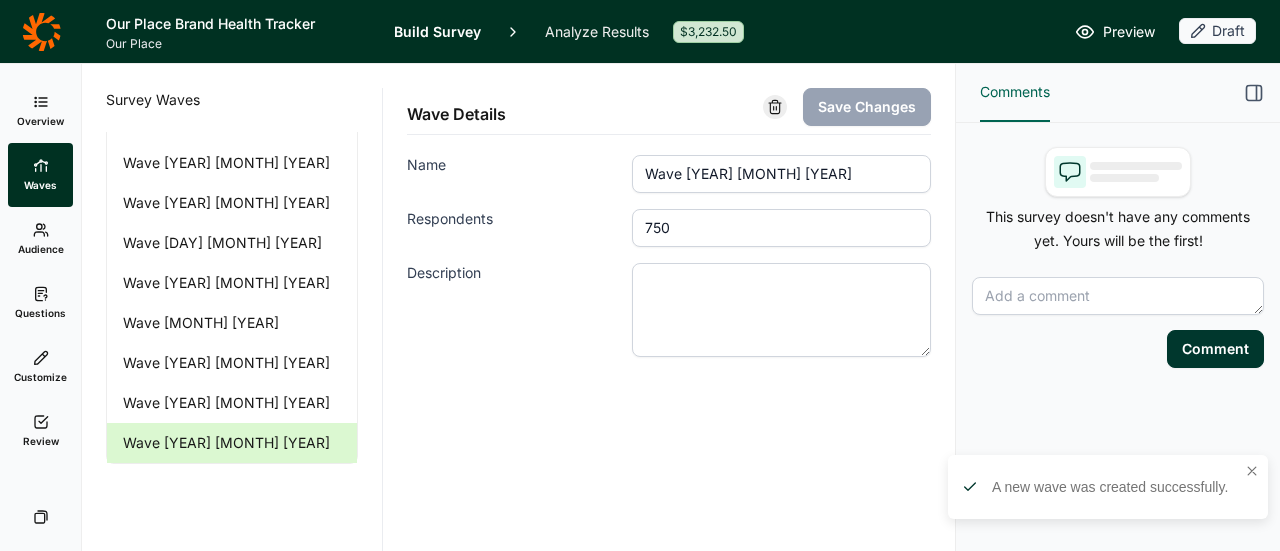 scroll, scrollTop: 582, scrollLeft: 0, axis: vertical 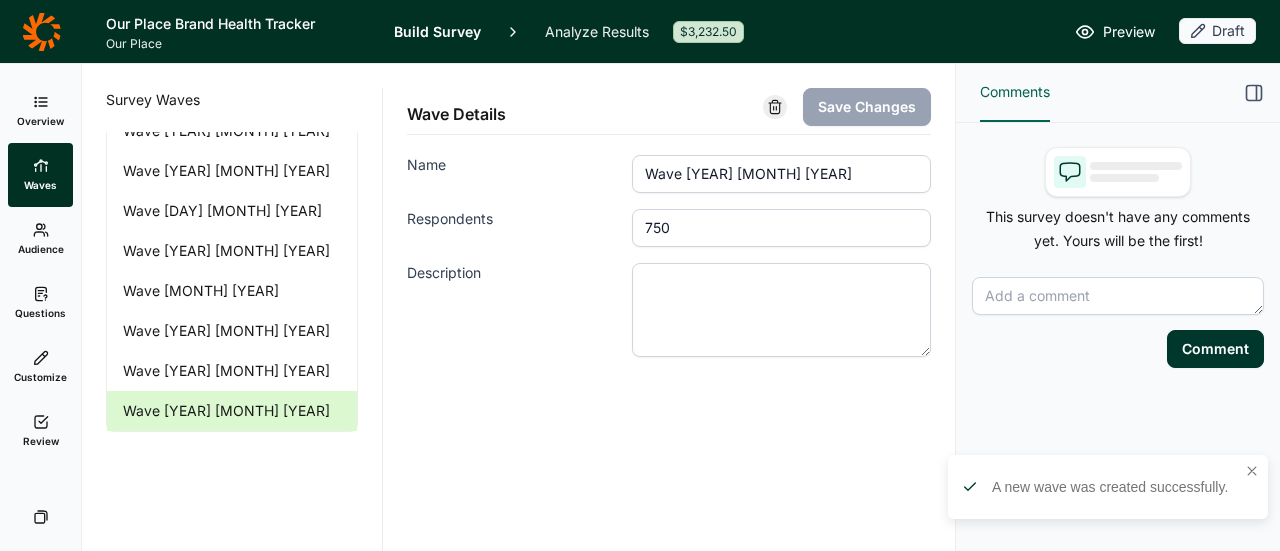 click 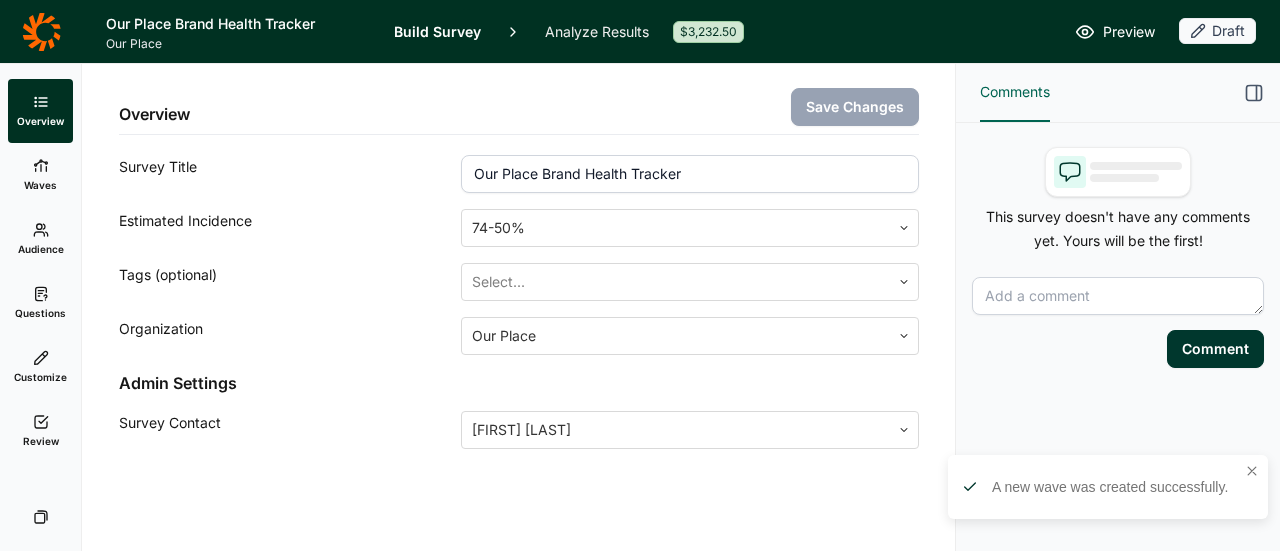 click on "Audience" at bounding box center (40, 239) 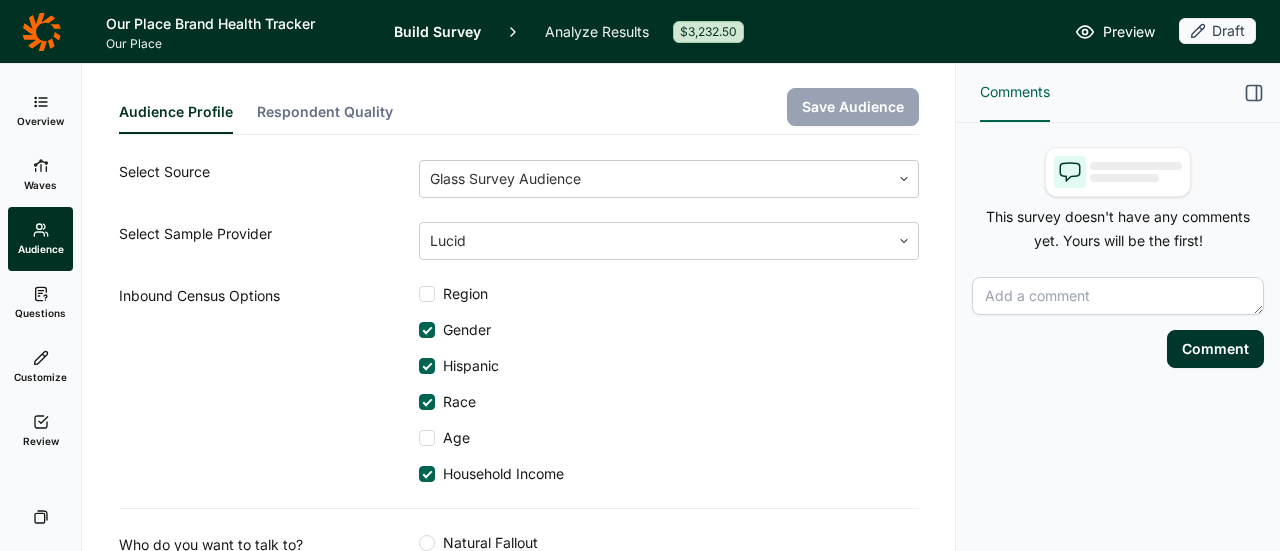 scroll, scrollTop: 184, scrollLeft: 0, axis: vertical 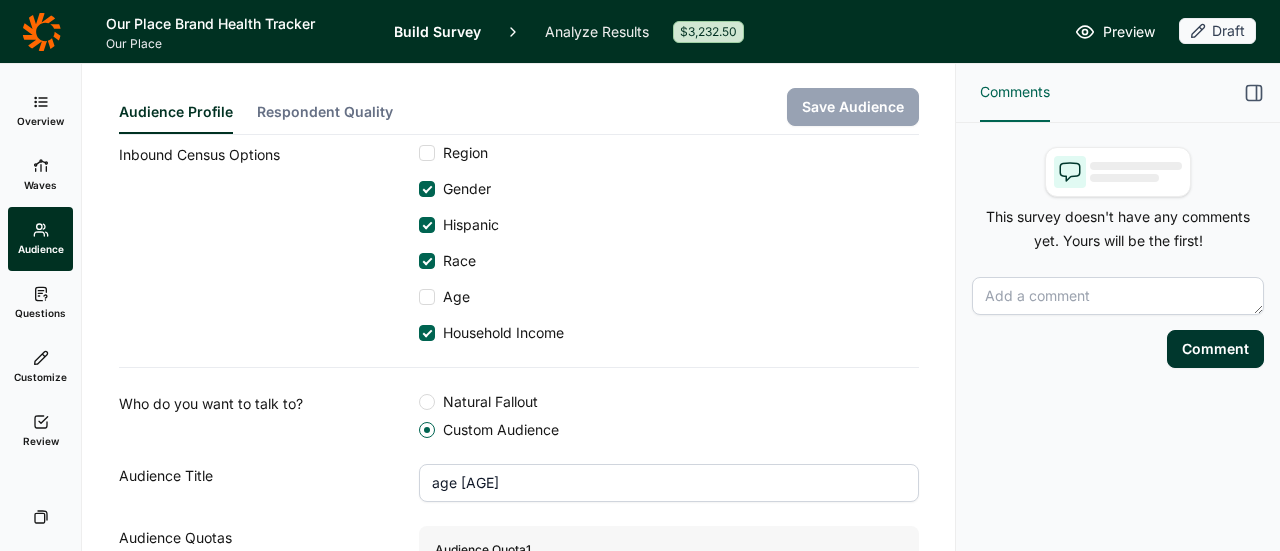click at bounding box center (427, 153) 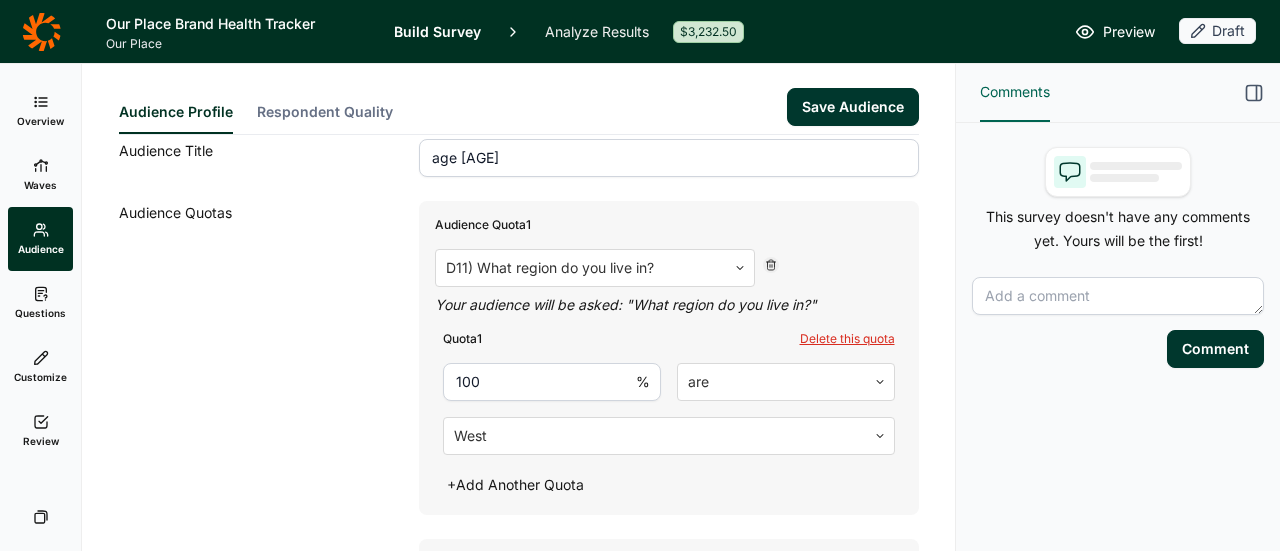 scroll, scrollTop: 510, scrollLeft: 0, axis: vertical 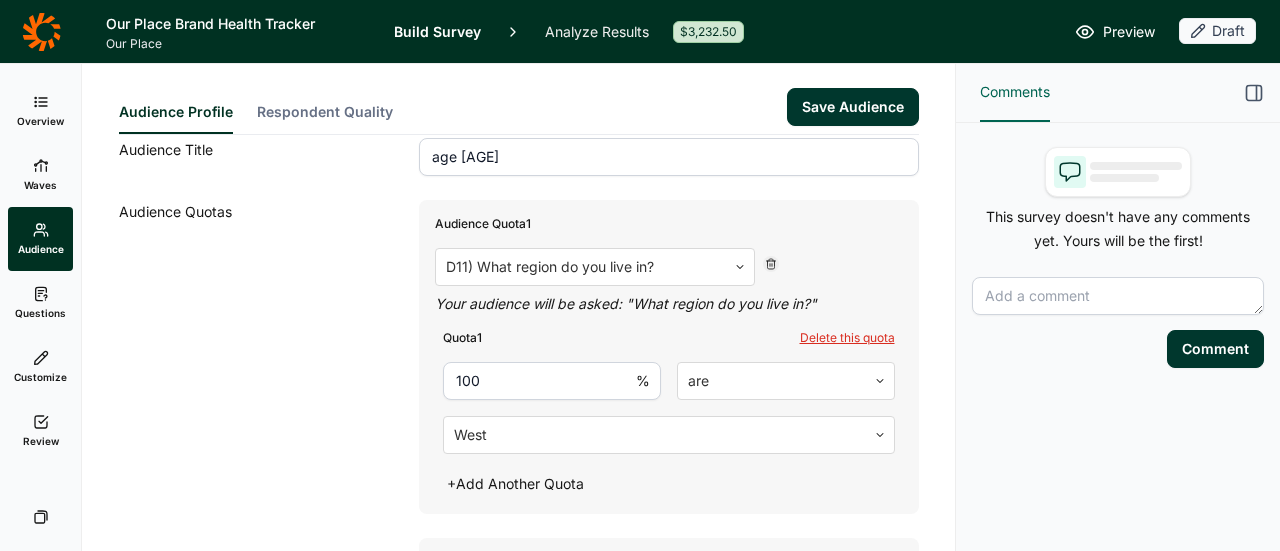 click on "D11) What region do you live in?" at bounding box center (669, 267) 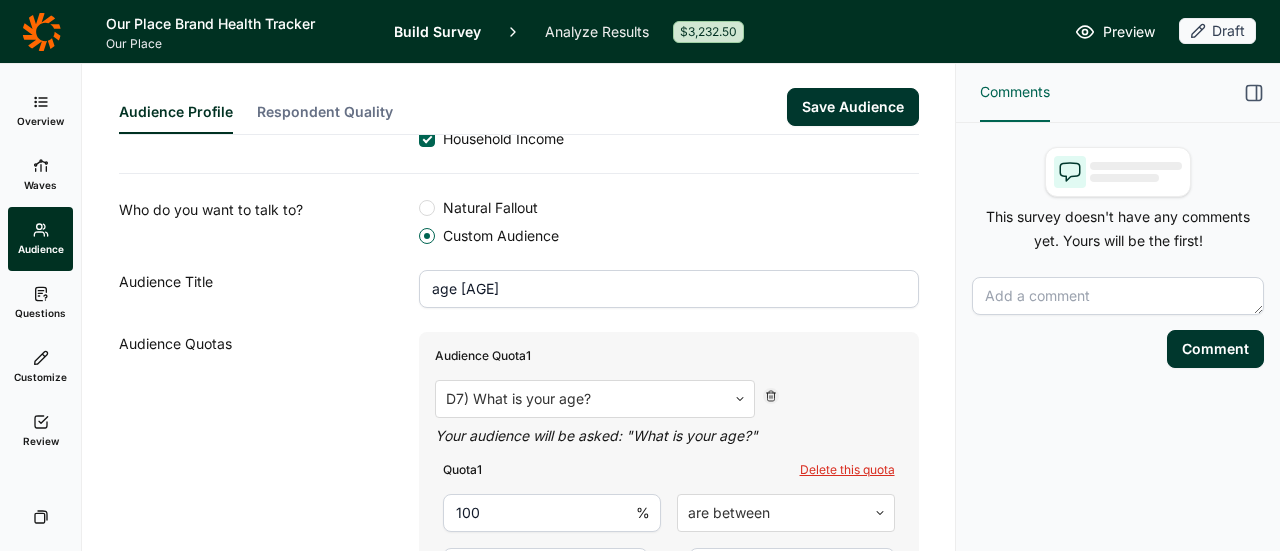 scroll, scrollTop: 357, scrollLeft: 0, axis: vertical 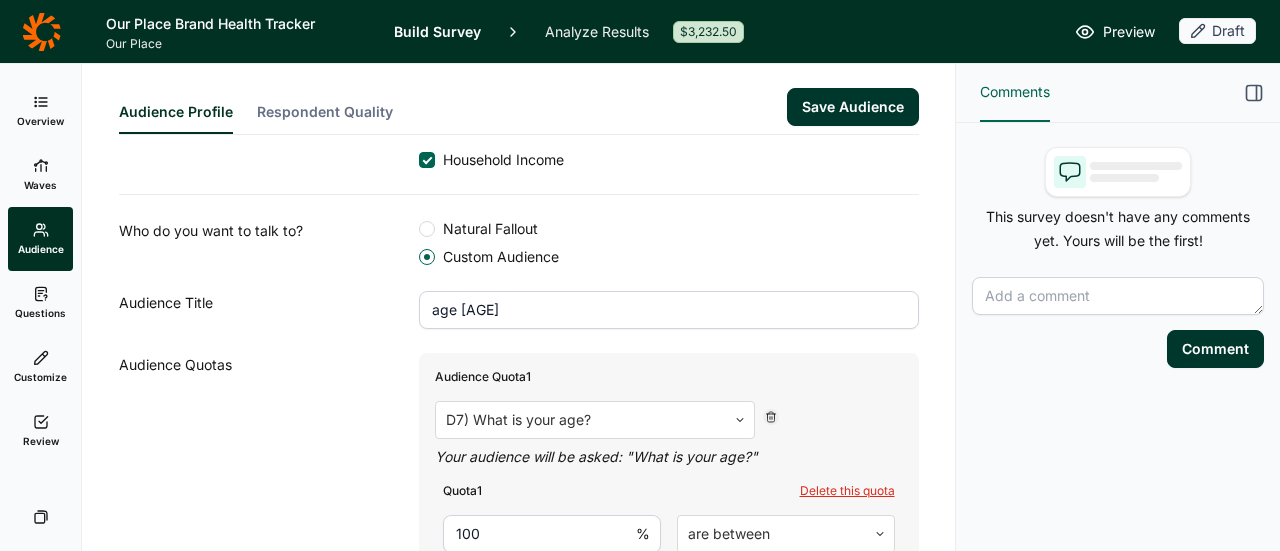 click on "Our Place Brand Health Tracker Our Place Build Survey Analyze Results $[PRICE] Preview Draft" at bounding box center [640, 31] 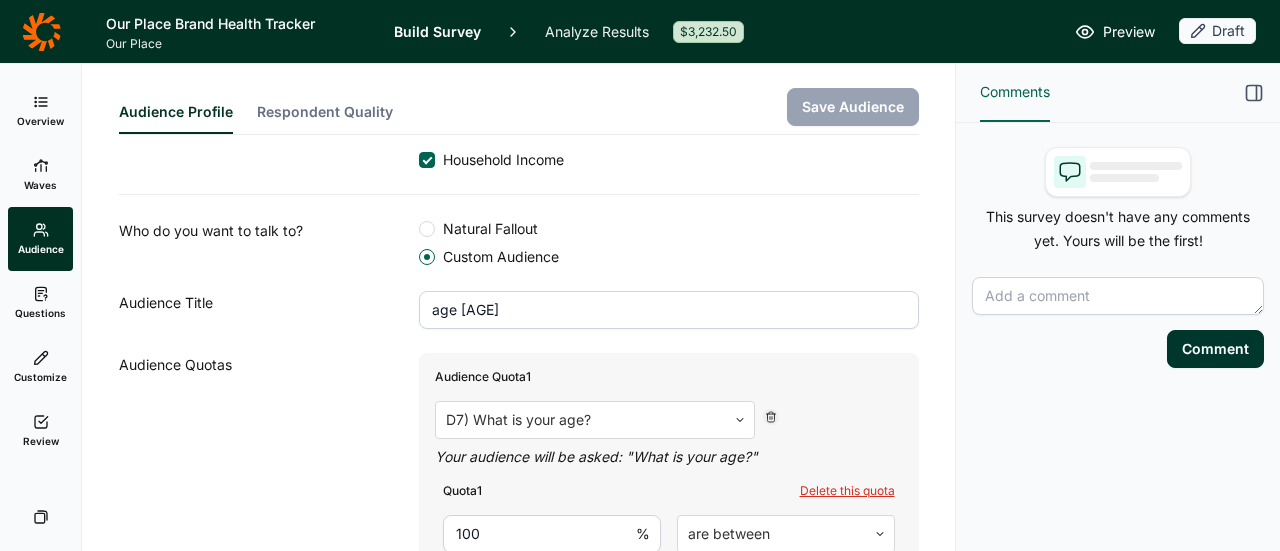 click 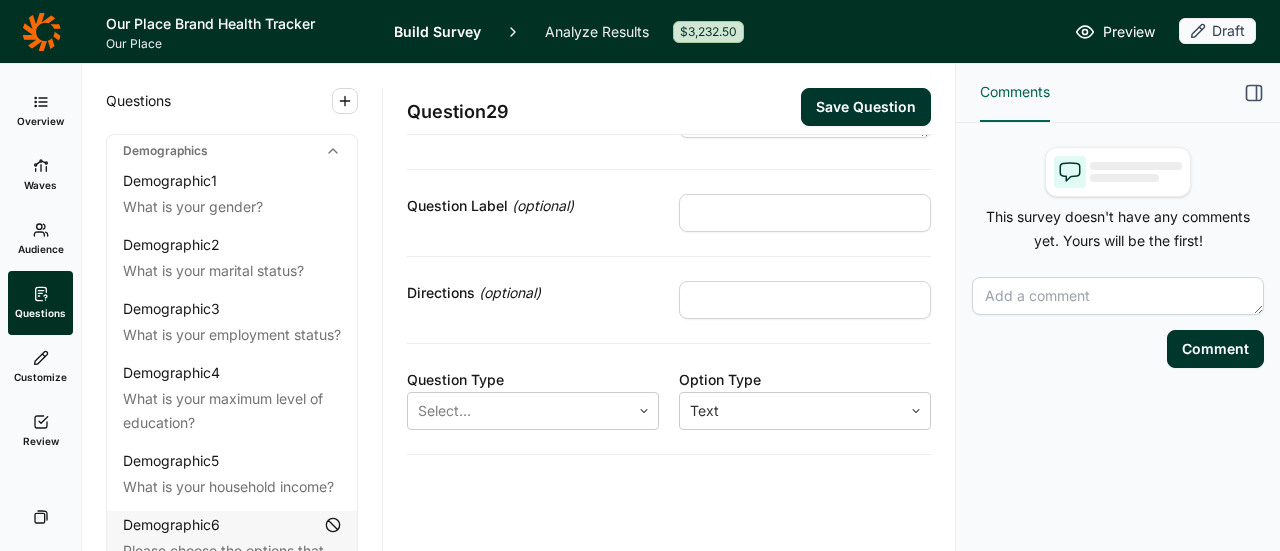 scroll, scrollTop: 114, scrollLeft: 0, axis: vertical 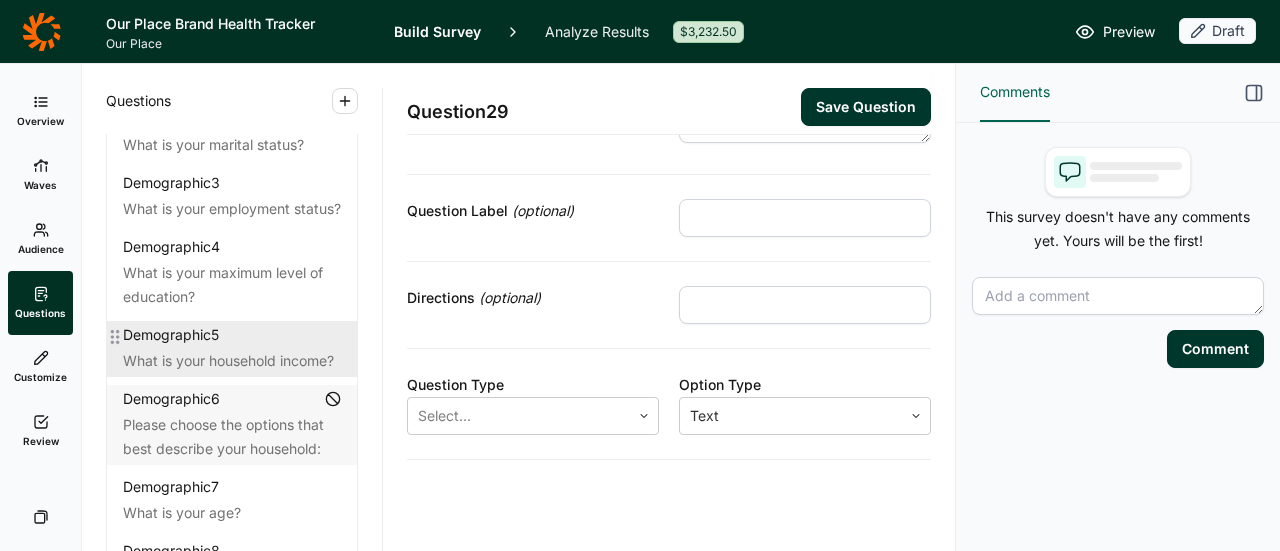 click on "What is your household income?" at bounding box center (232, 361) 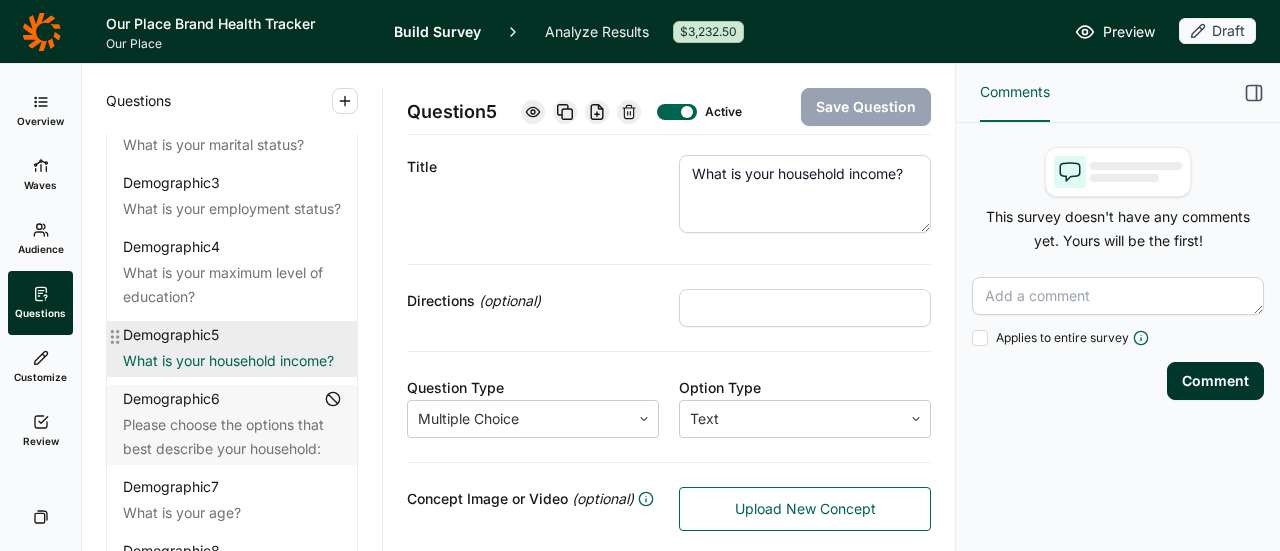 scroll, scrollTop: 373, scrollLeft: 0, axis: vertical 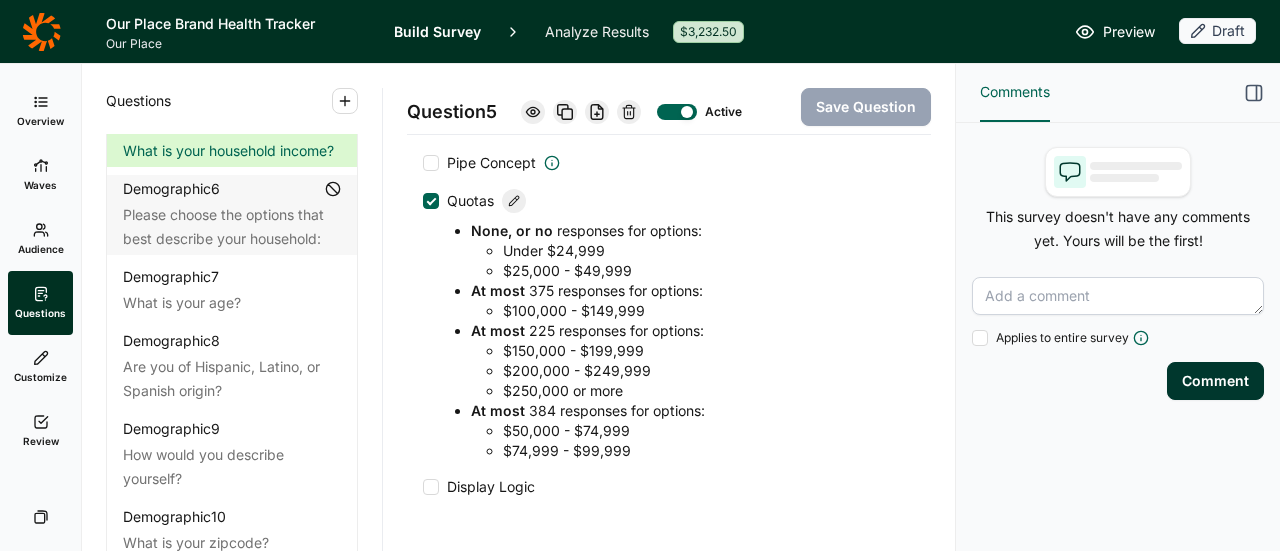 click 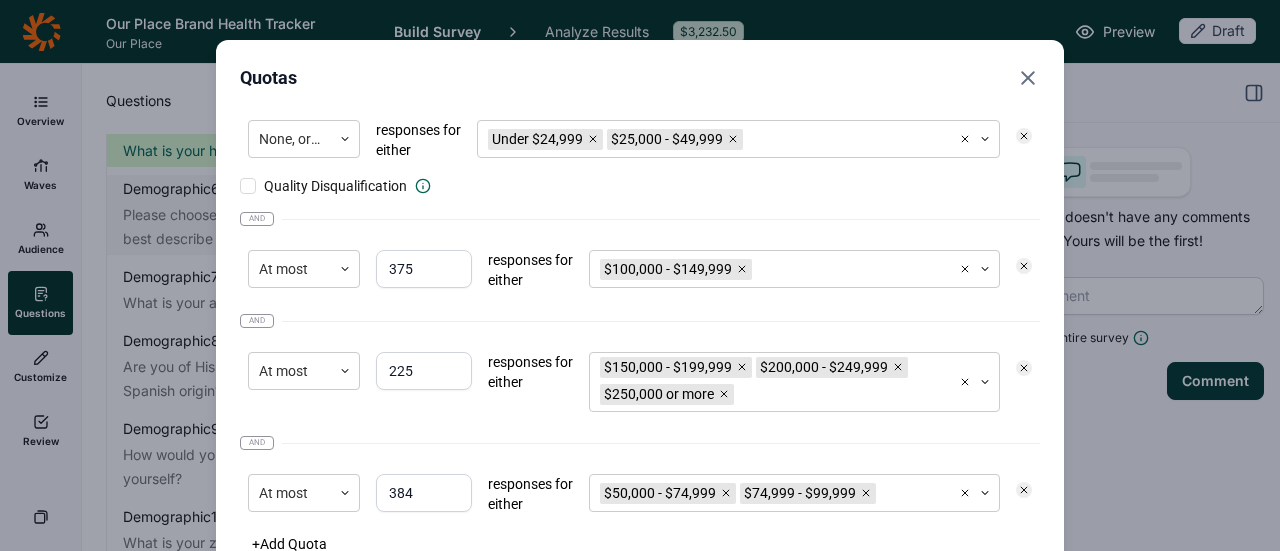 click on "384" at bounding box center [424, 493] 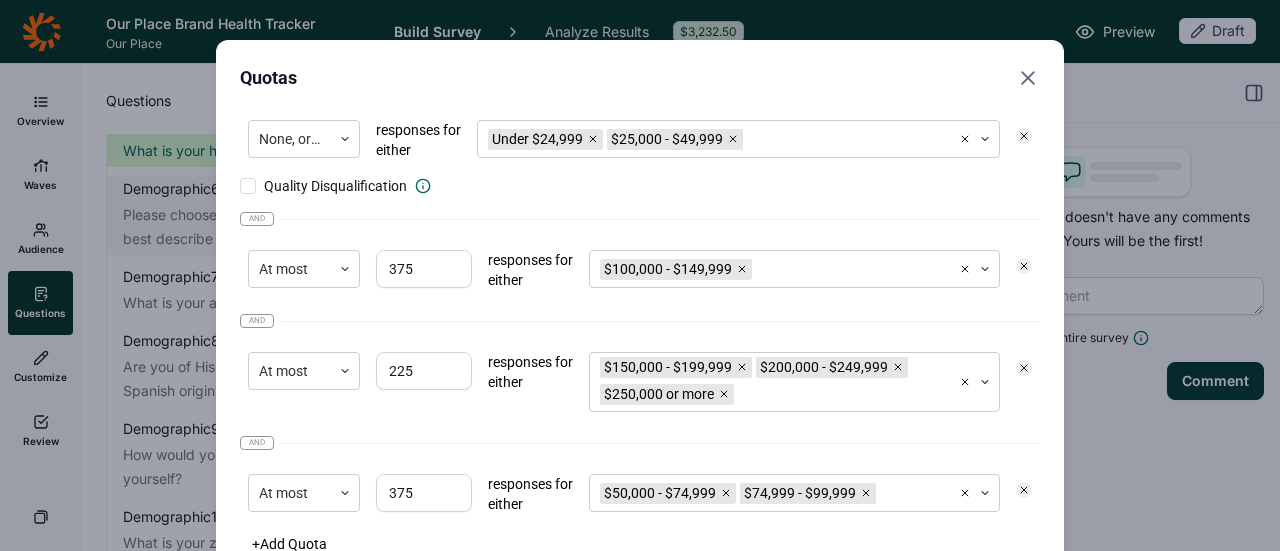 type on "375" 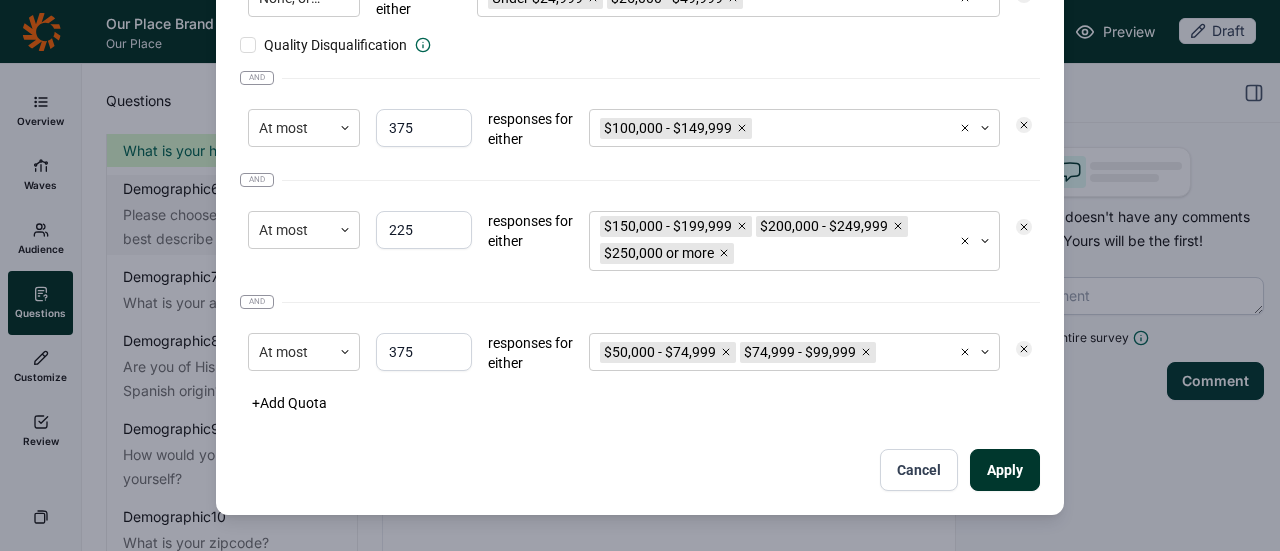 click on "Apply" at bounding box center (1005, 470) 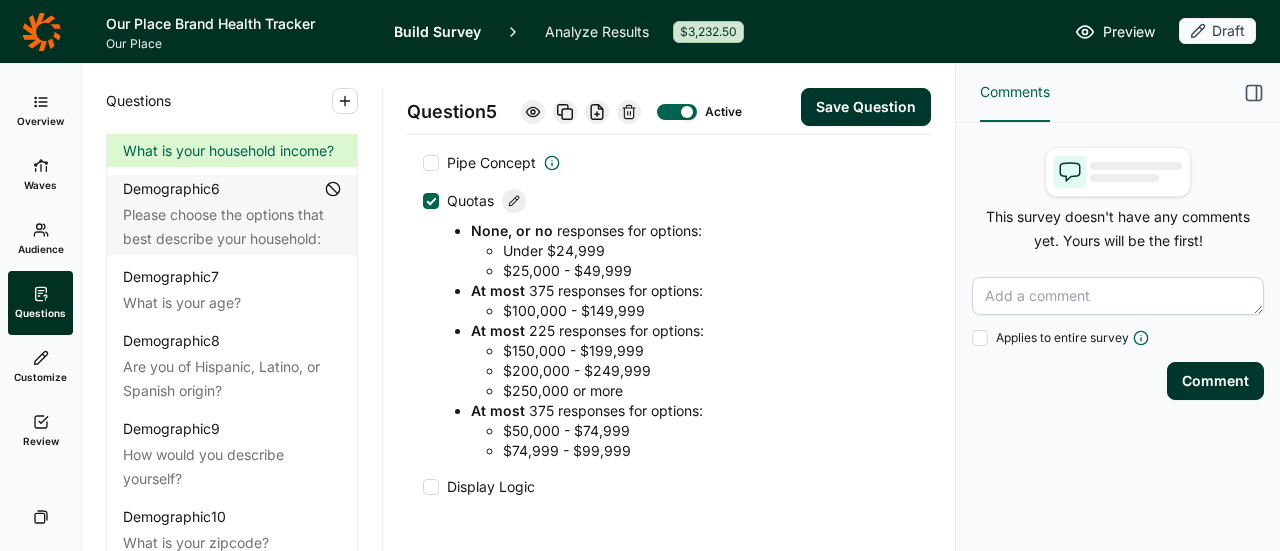 click on "Save Question" at bounding box center (866, 107) 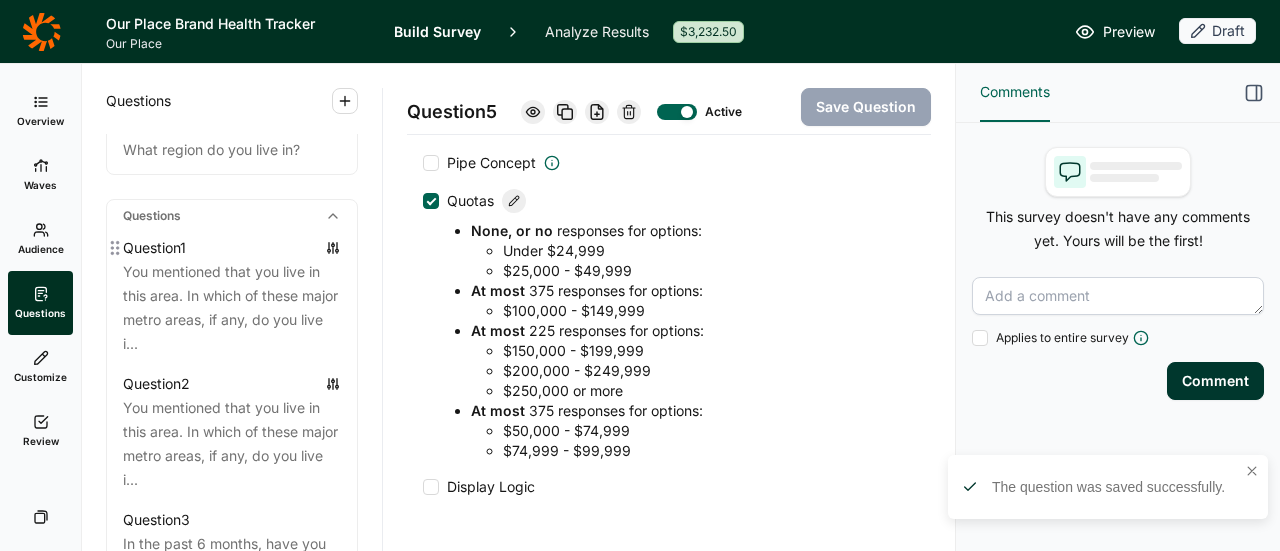 scroll, scrollTop: 820, scrollLeft: 0, axis: vertical 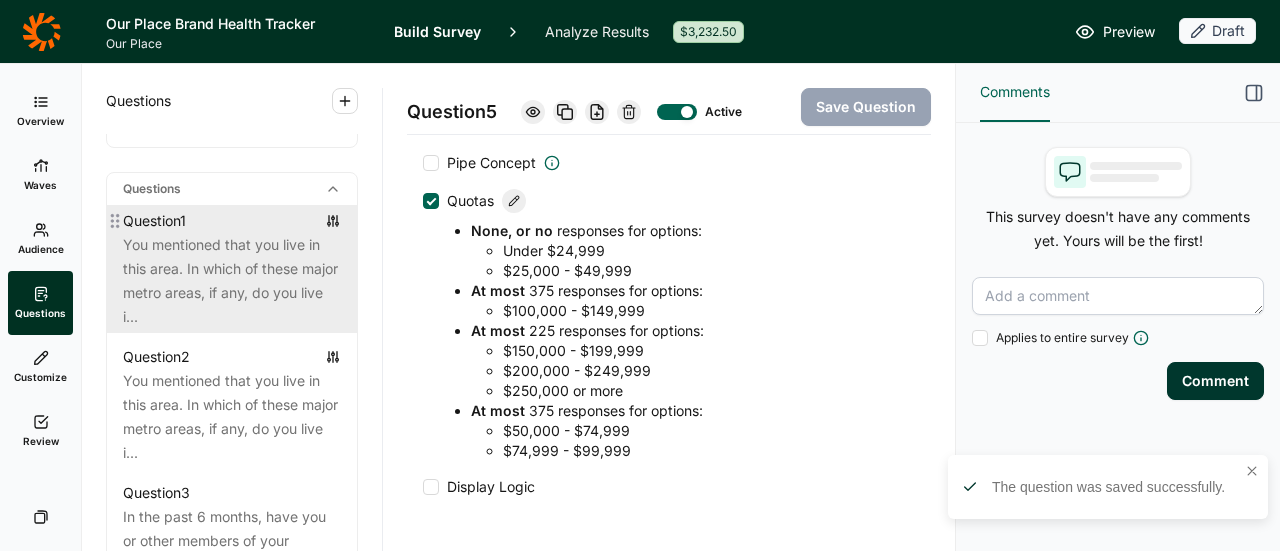 click on "You mentioned that you live in this area. In which of these major metro areas, if any, do you live i..." at bounding box center [232, 281] 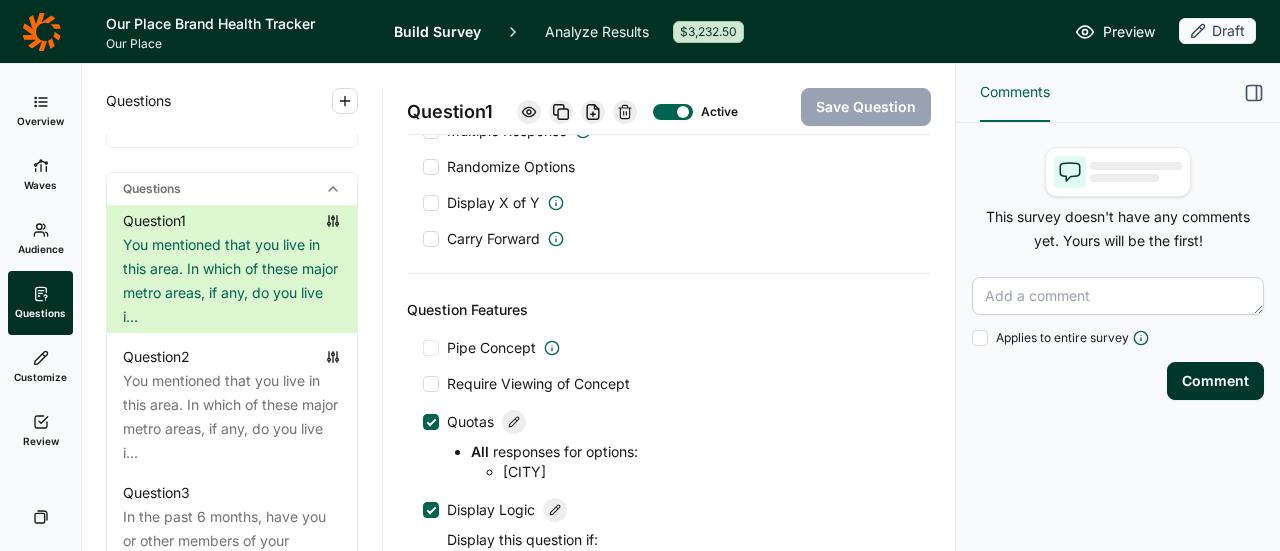 scroll, scrollTop: 1458, scrollLeft: 0, axis: vertical 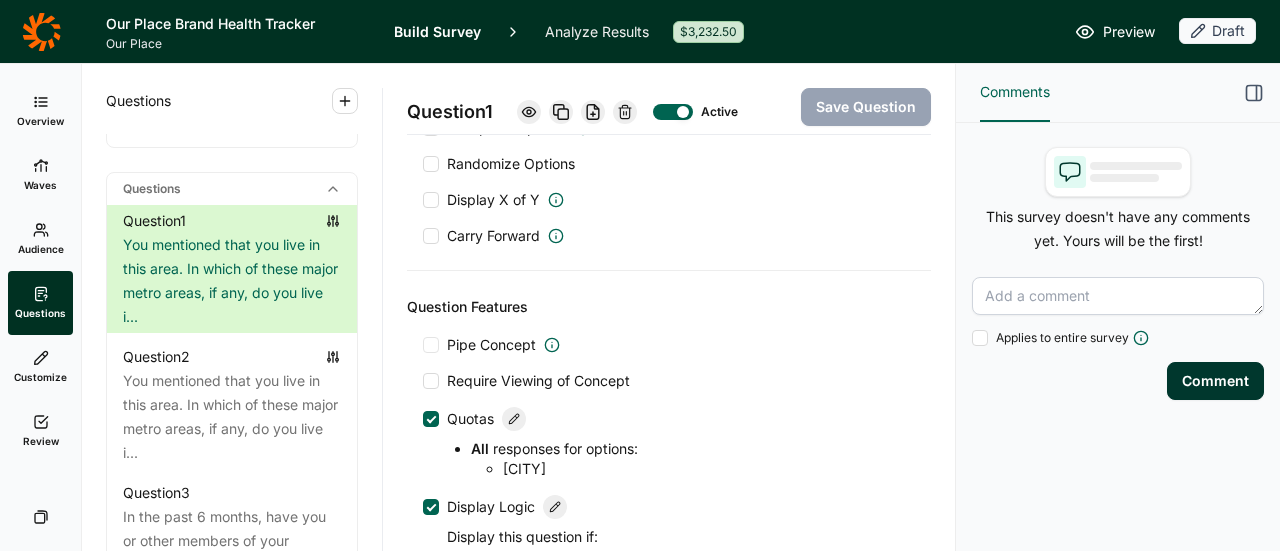 click at bounding box center (431, 419) 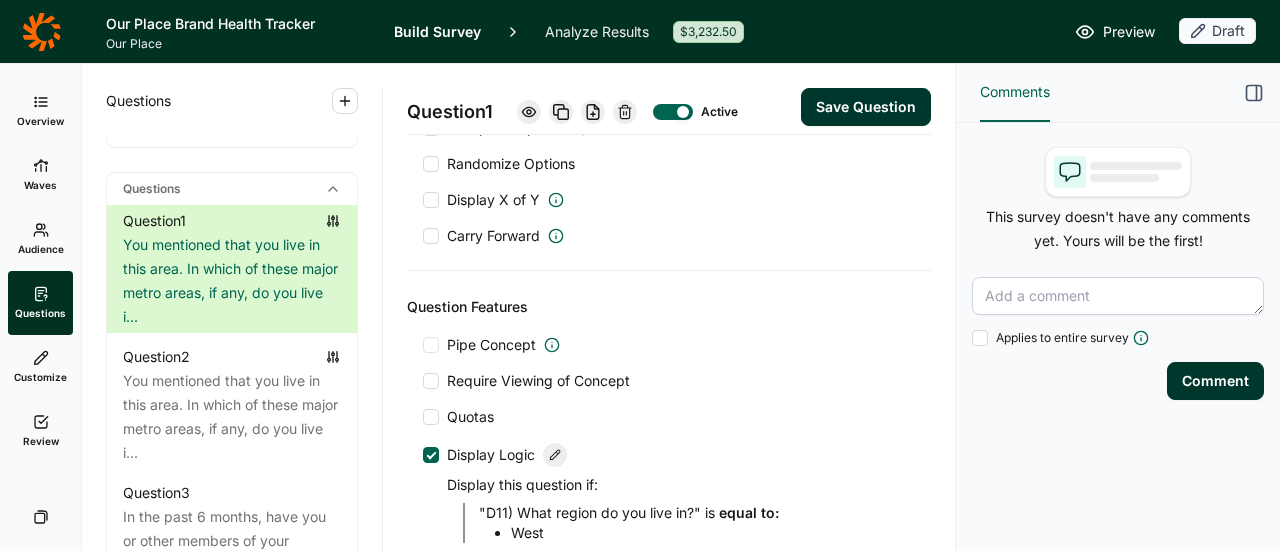 click on "Save Question" at bounding box center [866, 107] 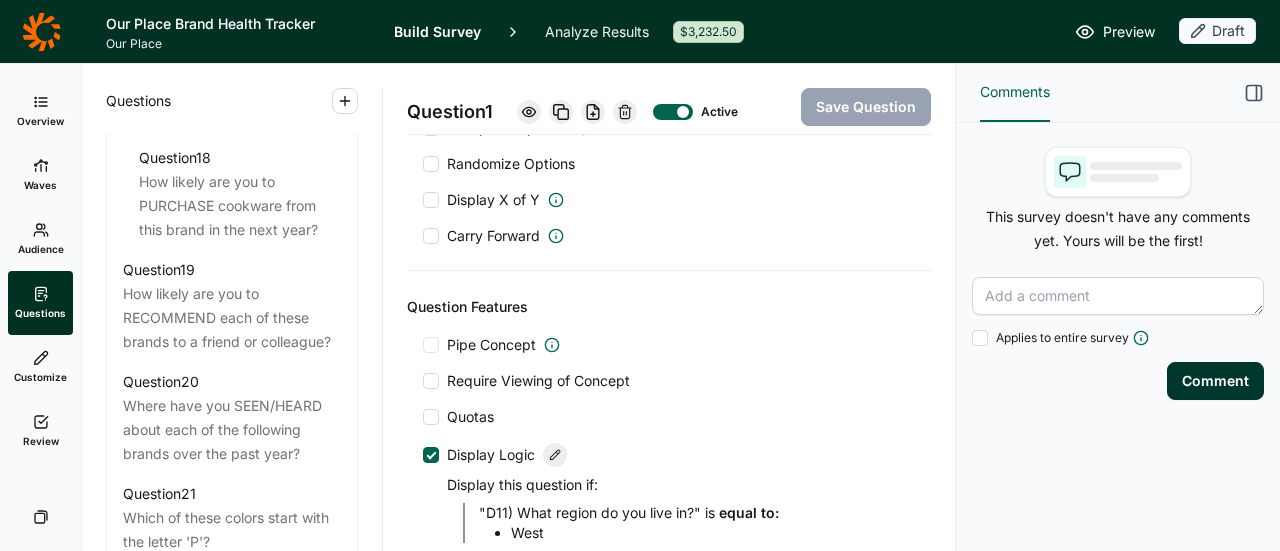 scroll, scrollTop: 3043, scrollLeft: 0, axis: vertical 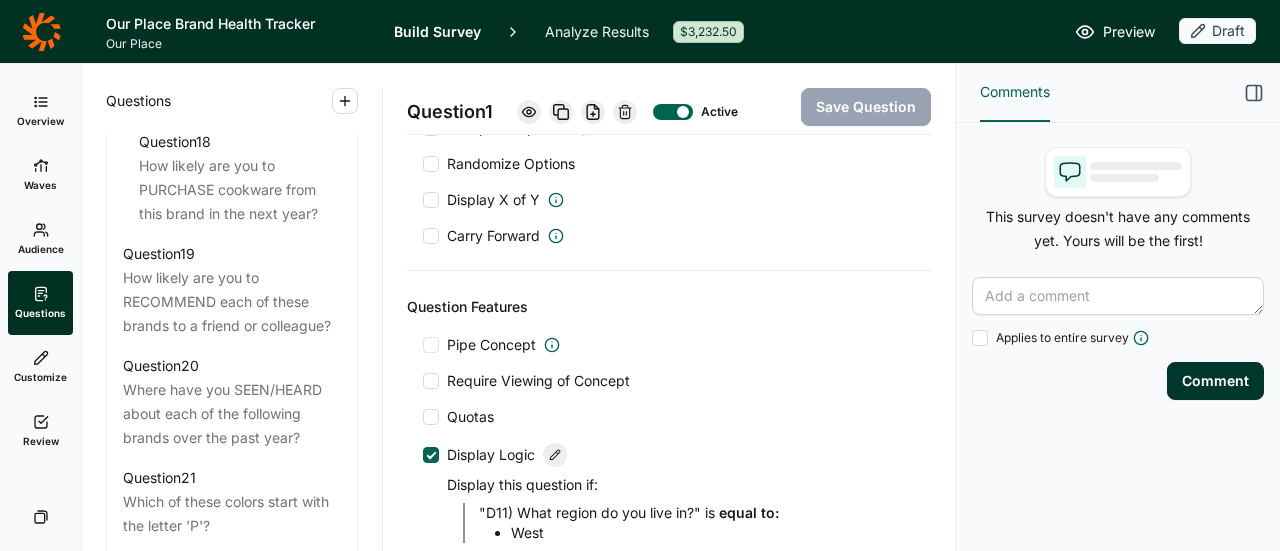 click on "Question [NUMBER] You mentioned that you live in this area. In which of these major metro areas, if any, do you live i... Question [NUMBER] You mentioned that you live in this area. In which of these major metro areas, if any, do you live i... Question [NUMBER] In the past 6 months, have you or other members of your household worked in any of the following ind... Question [NUMBER] Which of the following best describes your responsibility for shopping for COOKWARE and other KITCHE... Question [NUMBER] Which of the following best describes your responsibility for cooking for your household? Question [NUMBER] Approximately how many meals do you prepare at home in a typical week? Question [NUMBER] Which of the following types of products do you use at least once per week? Question [NUMBER] Today we’ll be talking about cookware. When we say ‘cookware’, we’re talking about the vessels you ... Question [NUMBER] You may have already mentioned some of these, but which of the following cookware brands have you HE... Question [NUMBER] Question [NUMBER] [NUMBER] [NUMBER]" at bounding box center (232, -258) 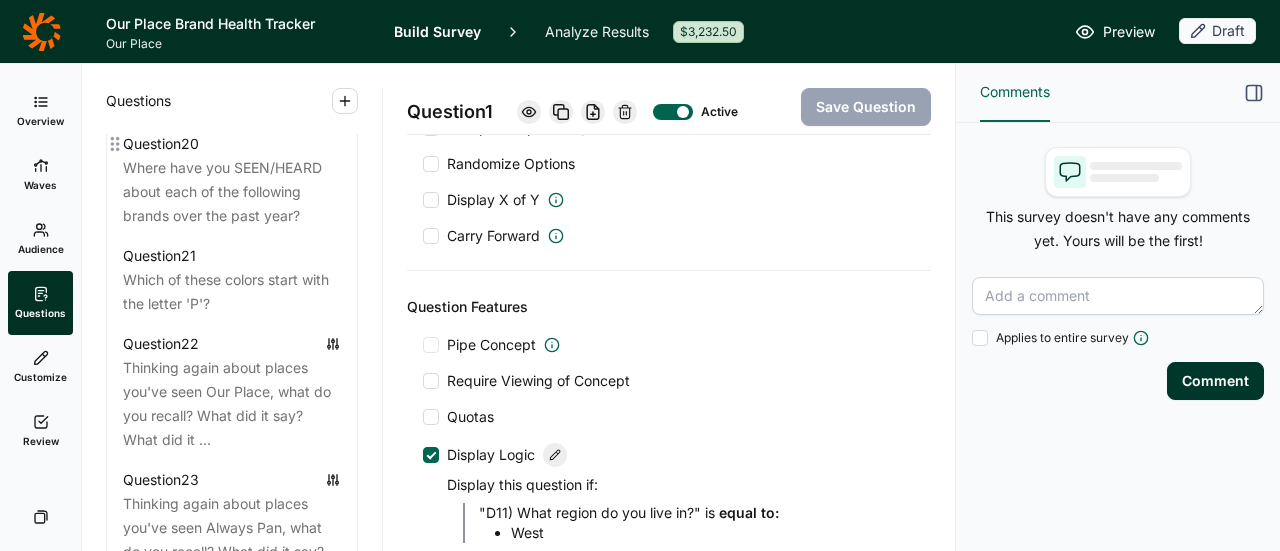 scroll, scrollTop: 3266, scrollLeft: 0, axis: vertical 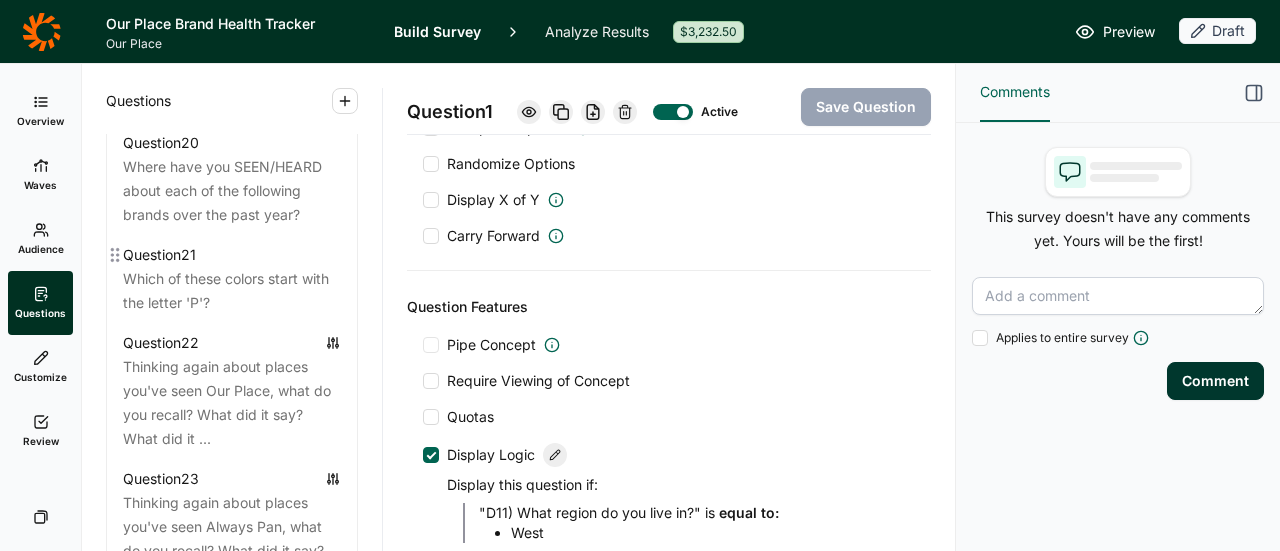 click on "Which of these colors start with the letter 'P'?" at bounding box center [232, 291] 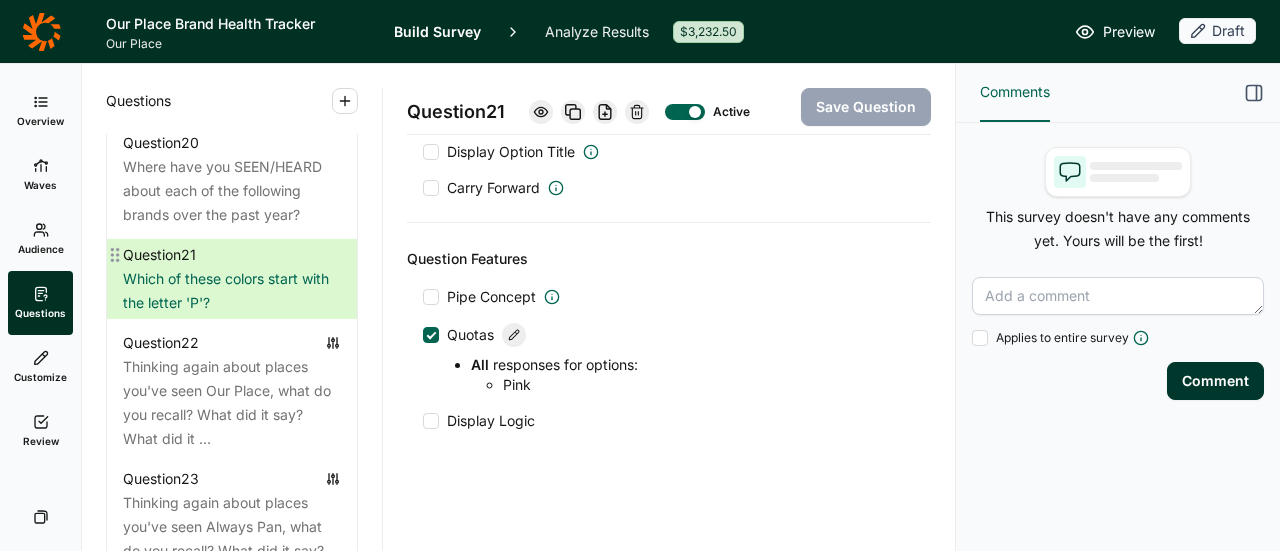 scroll, scrollTop: 1054, scrollLeft: 0, axis: vertical 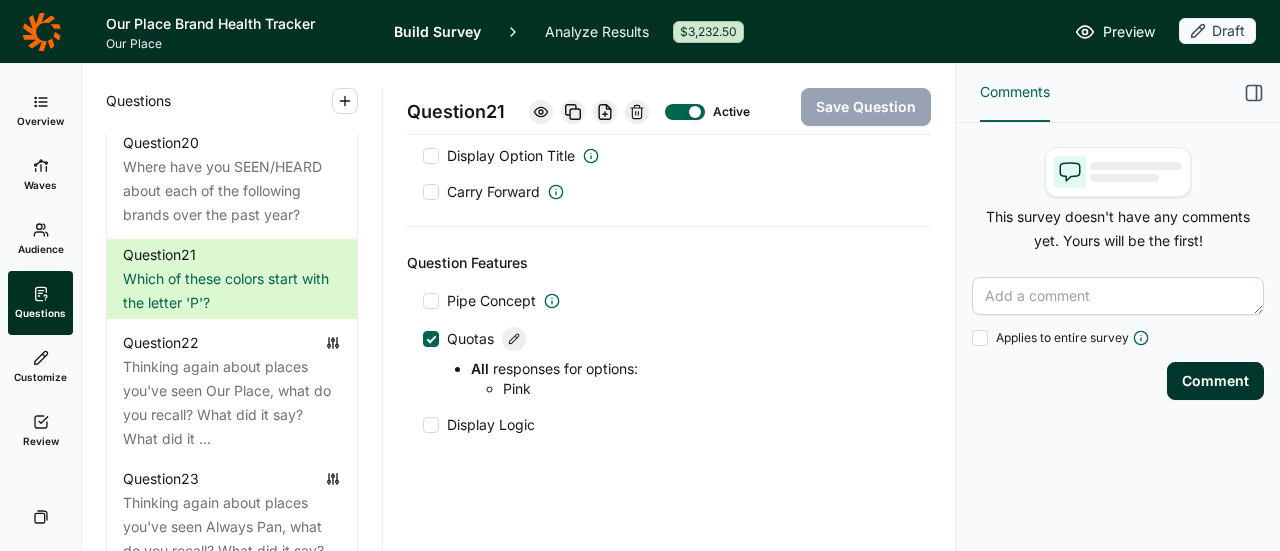 click at bounding box center (432, 339) 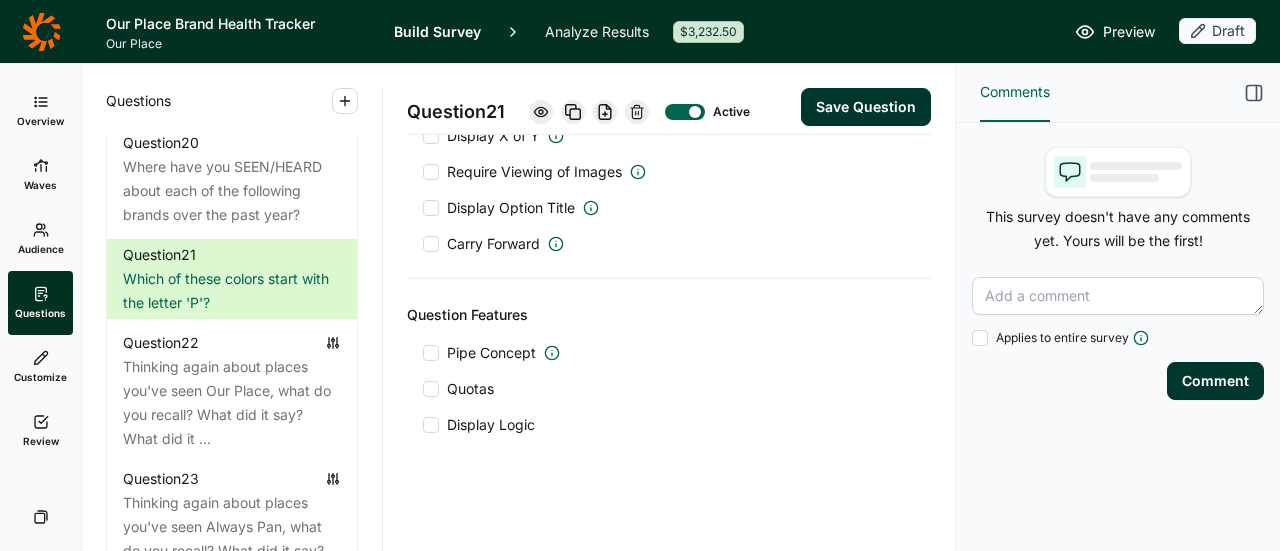 click on "Save Question" at bounding box center [866, 107] 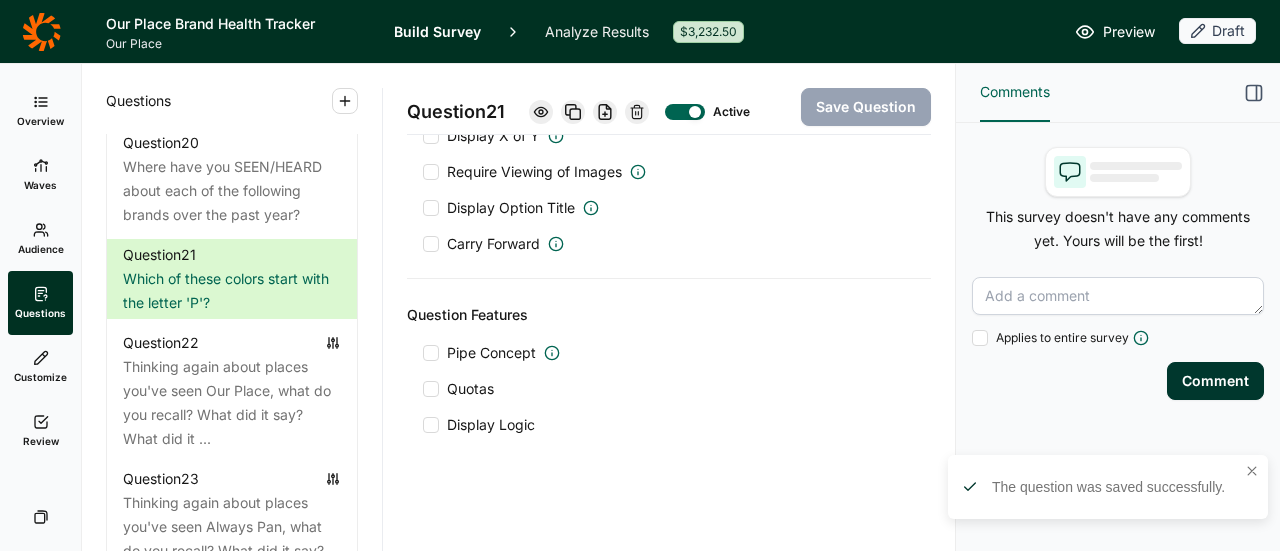 click on "Review" at bounding box center (40, 431) 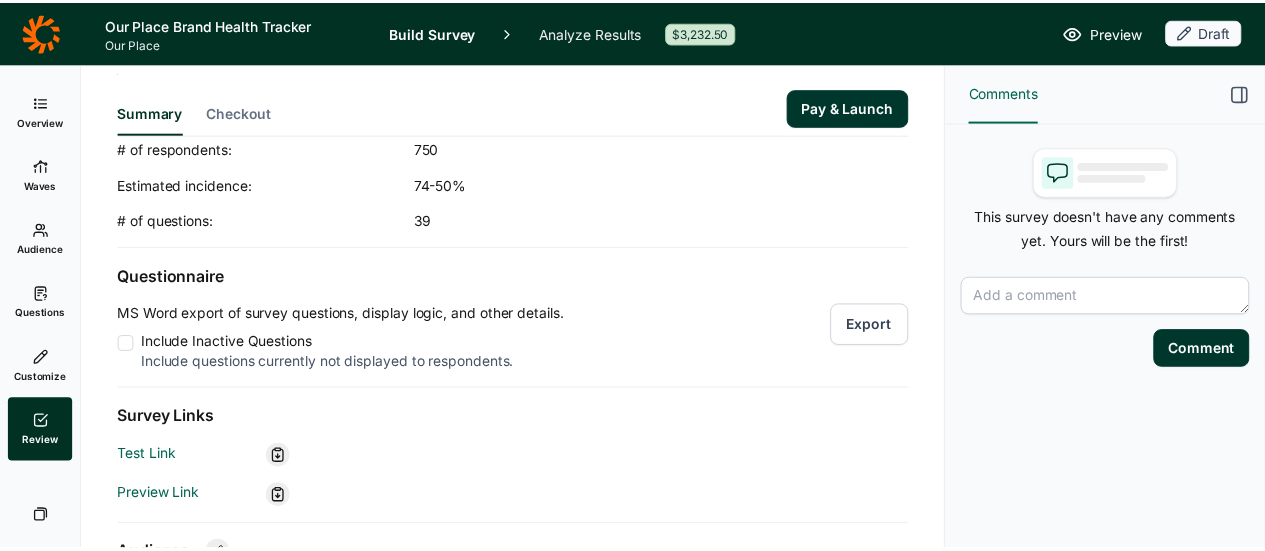 scroll, scrollTop: 69, scrollLeft: 0, axis: vertical 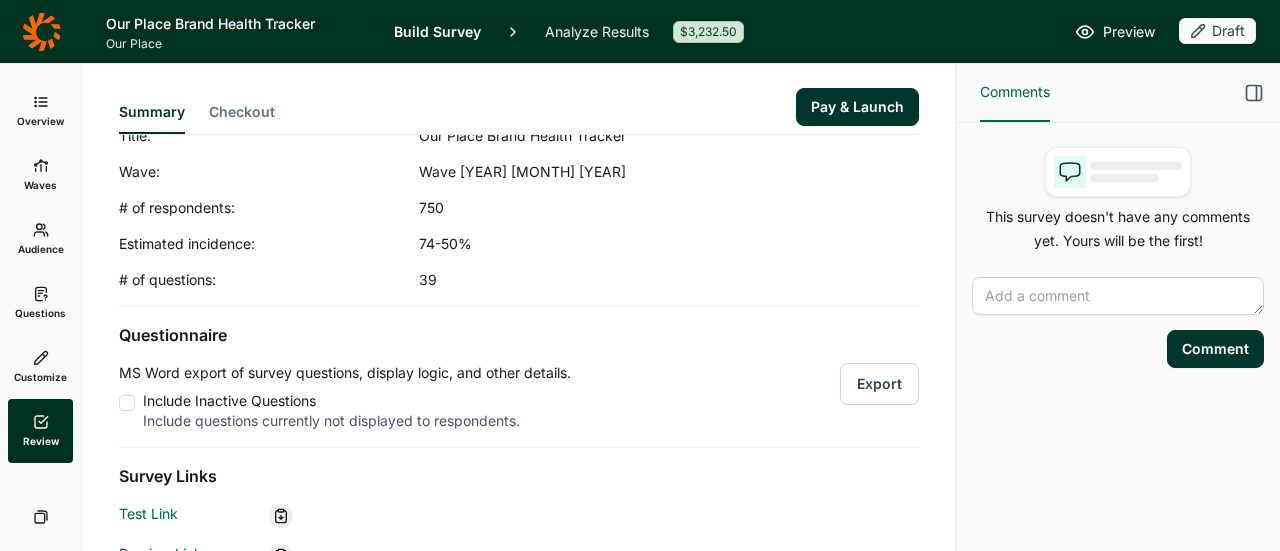 click on "Pay & Launch" at bounding box center [857, 107] 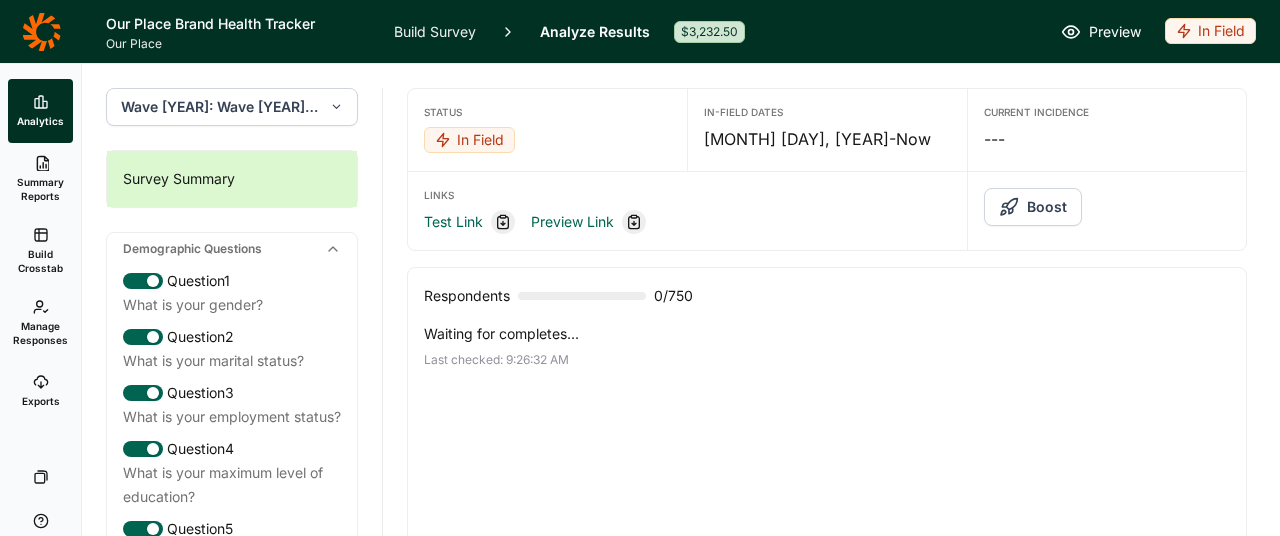 click 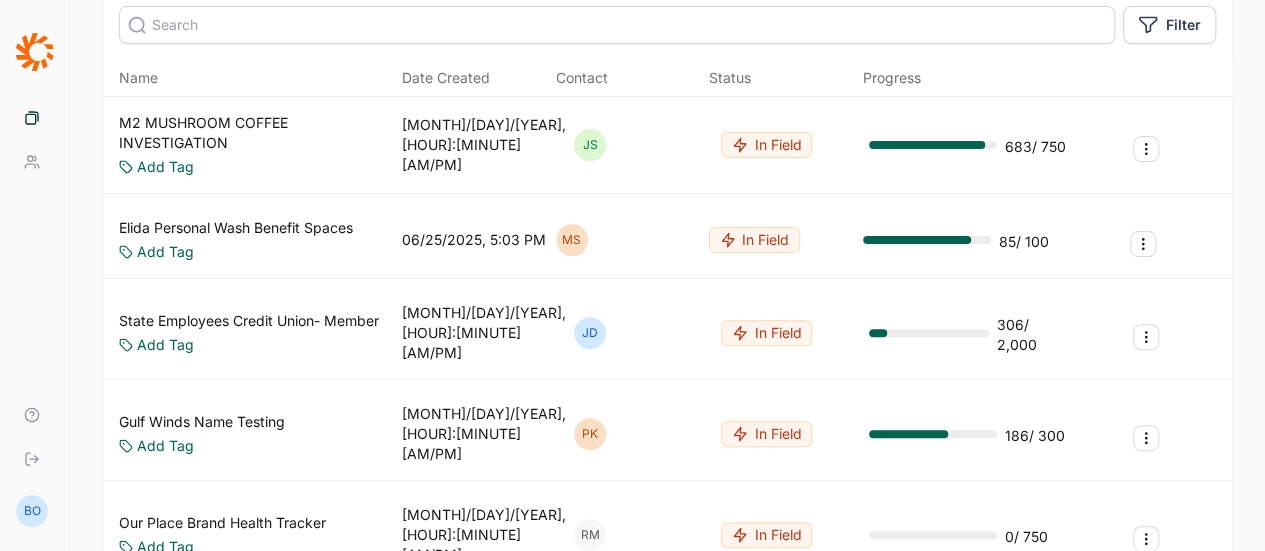 scroll, scrollTop: 189, scrollLeft: 0, axis: vertical 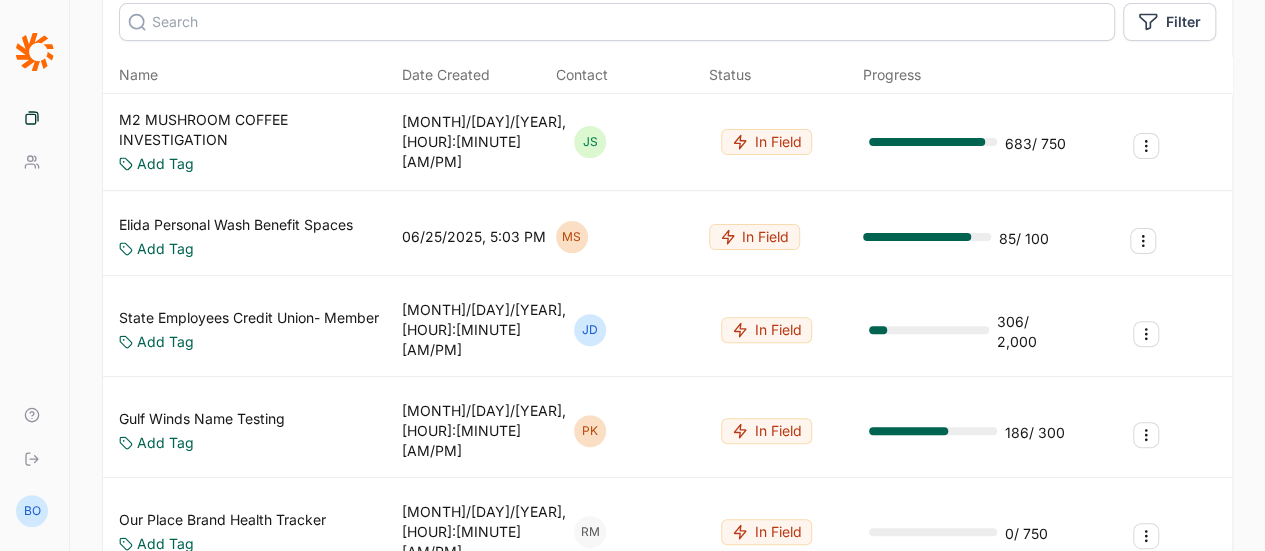 click on "Our Place Brand Health Tracker" at bounding box center [222, 520] 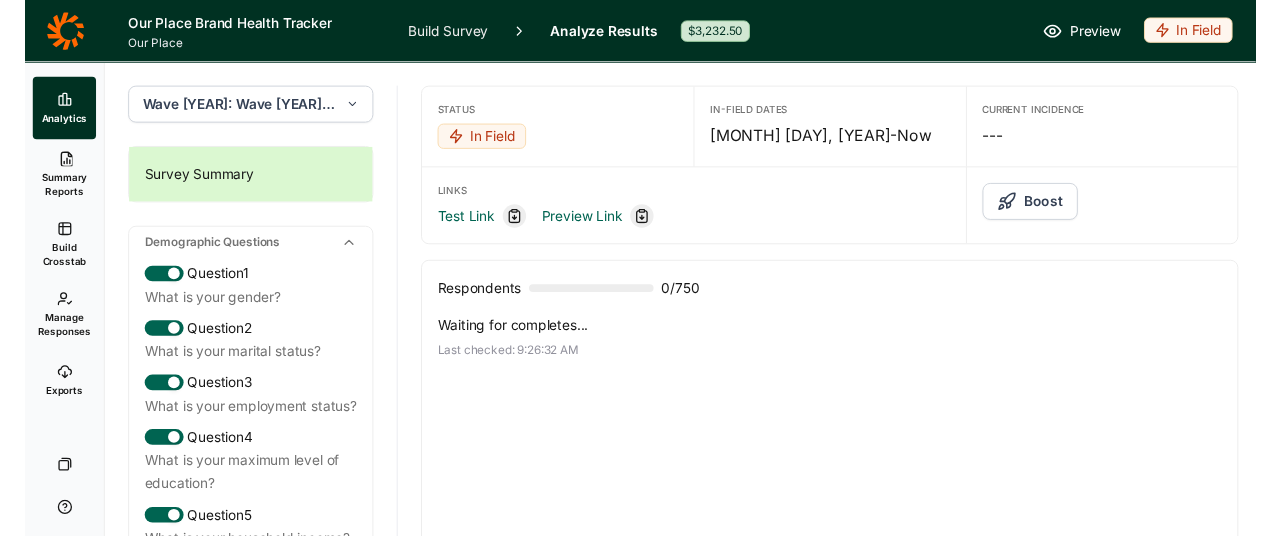 scroll, scrollTop: 0, scrollLeft: 0, axis: both 